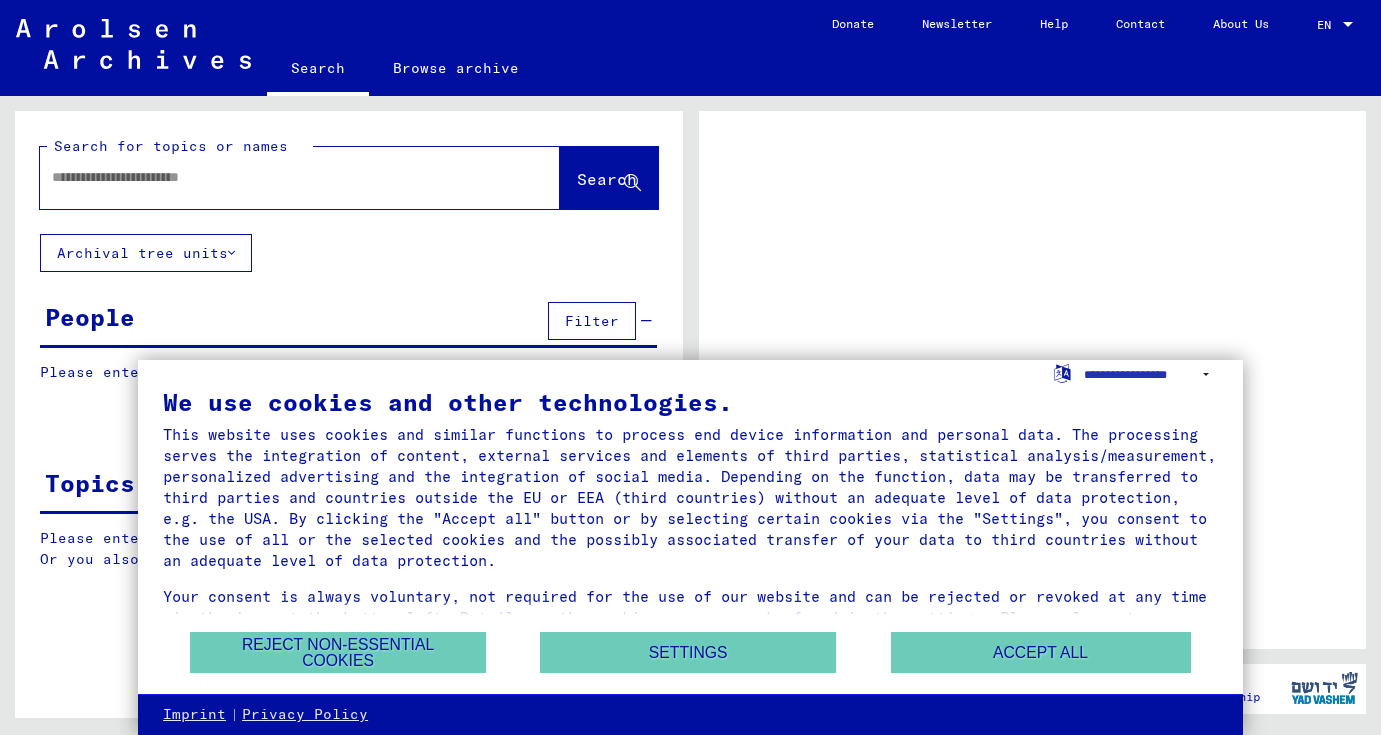 scroll, scrollTop: 0, scrollLeft: 0, axis: both 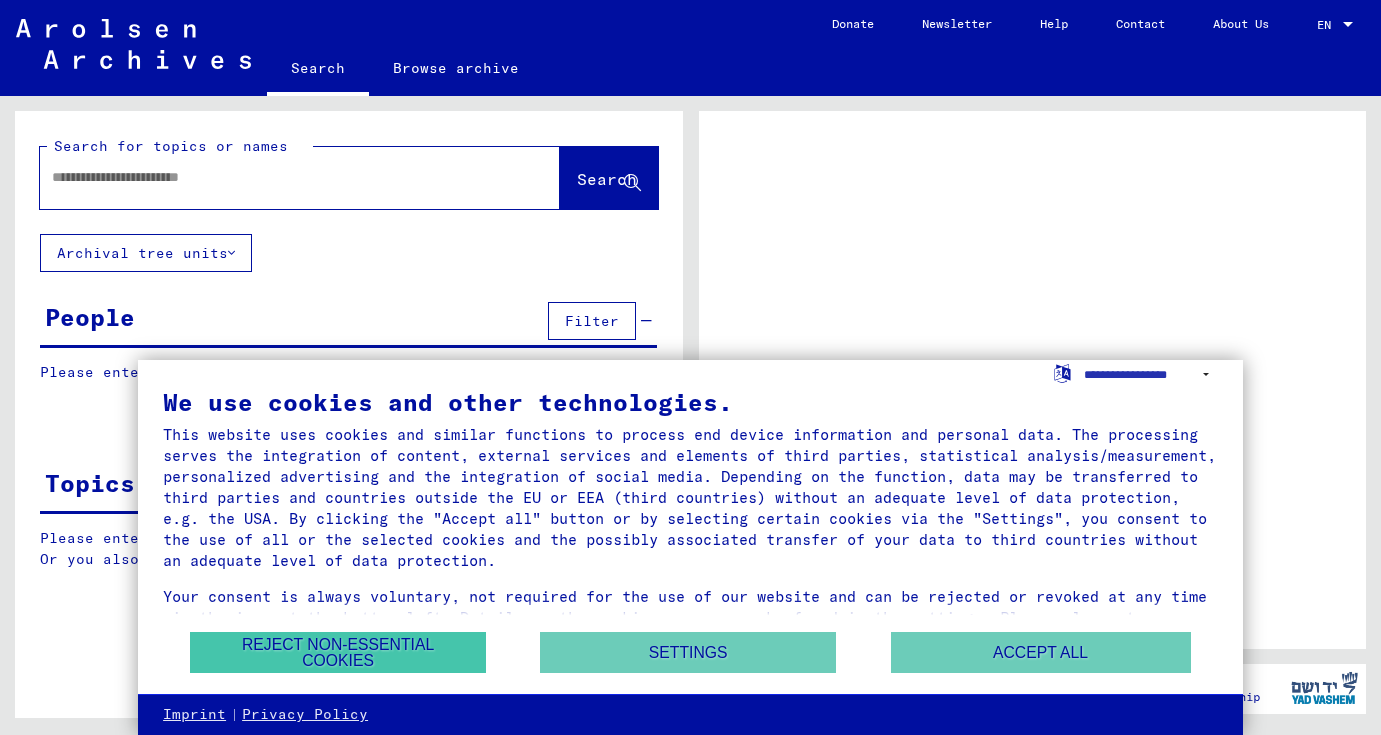 click on "Reject non-essential cookies" at bounding box center (337, 652) 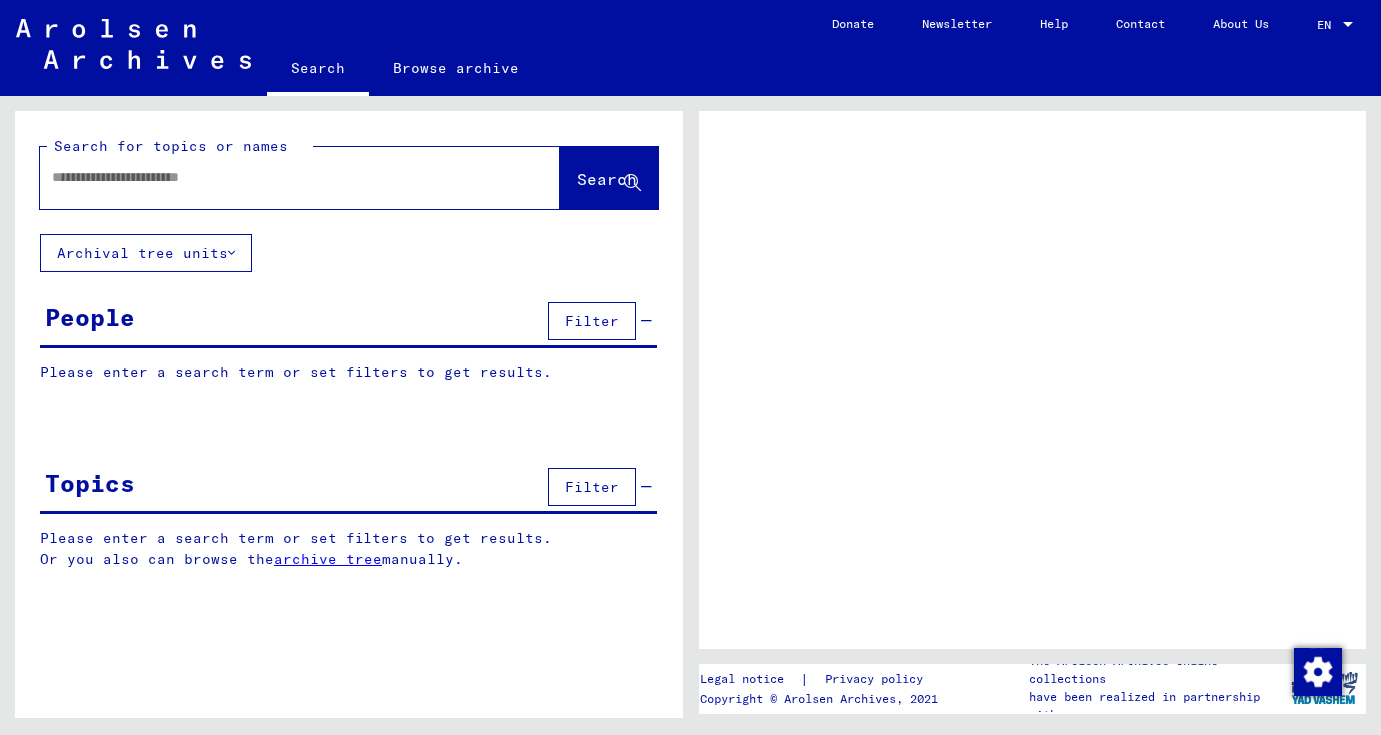 click on "Please enter a search term or set filters to get results." at bounding box center (348, 372) 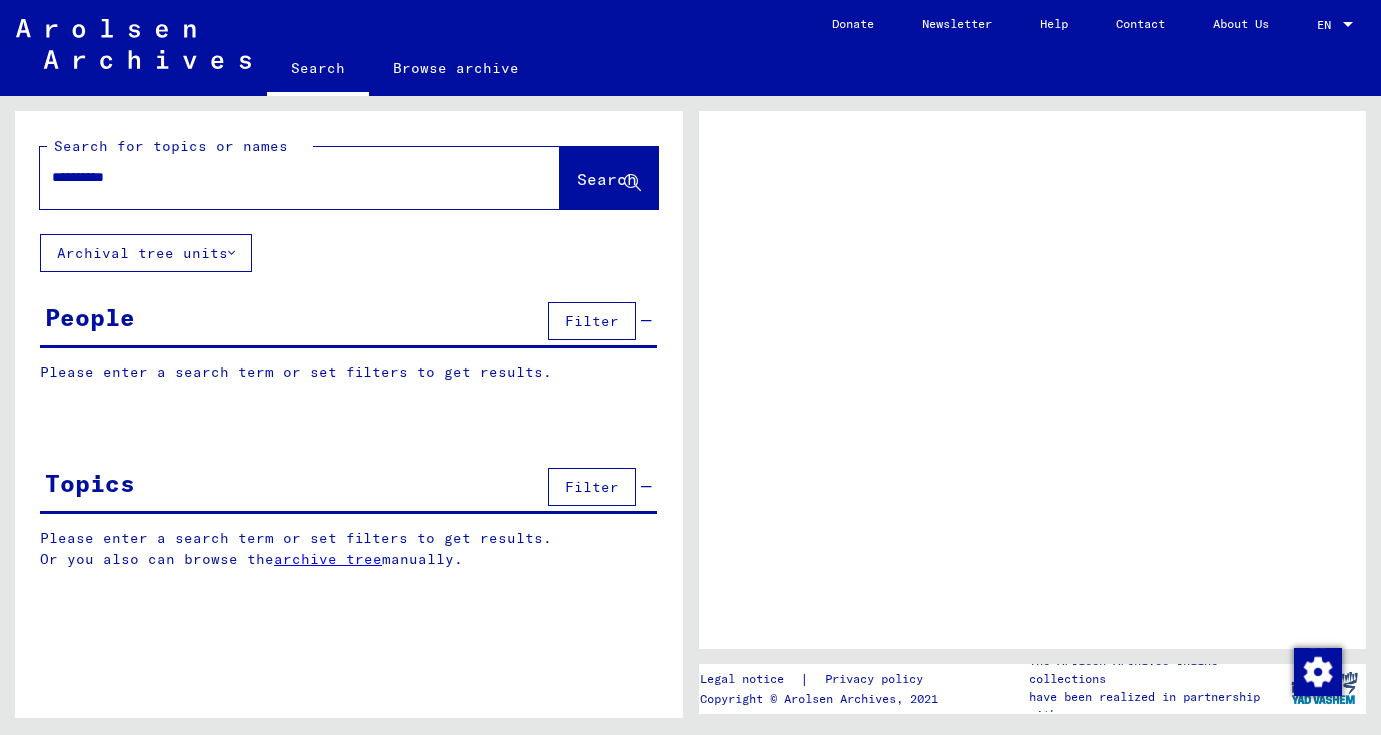 type on "**********" 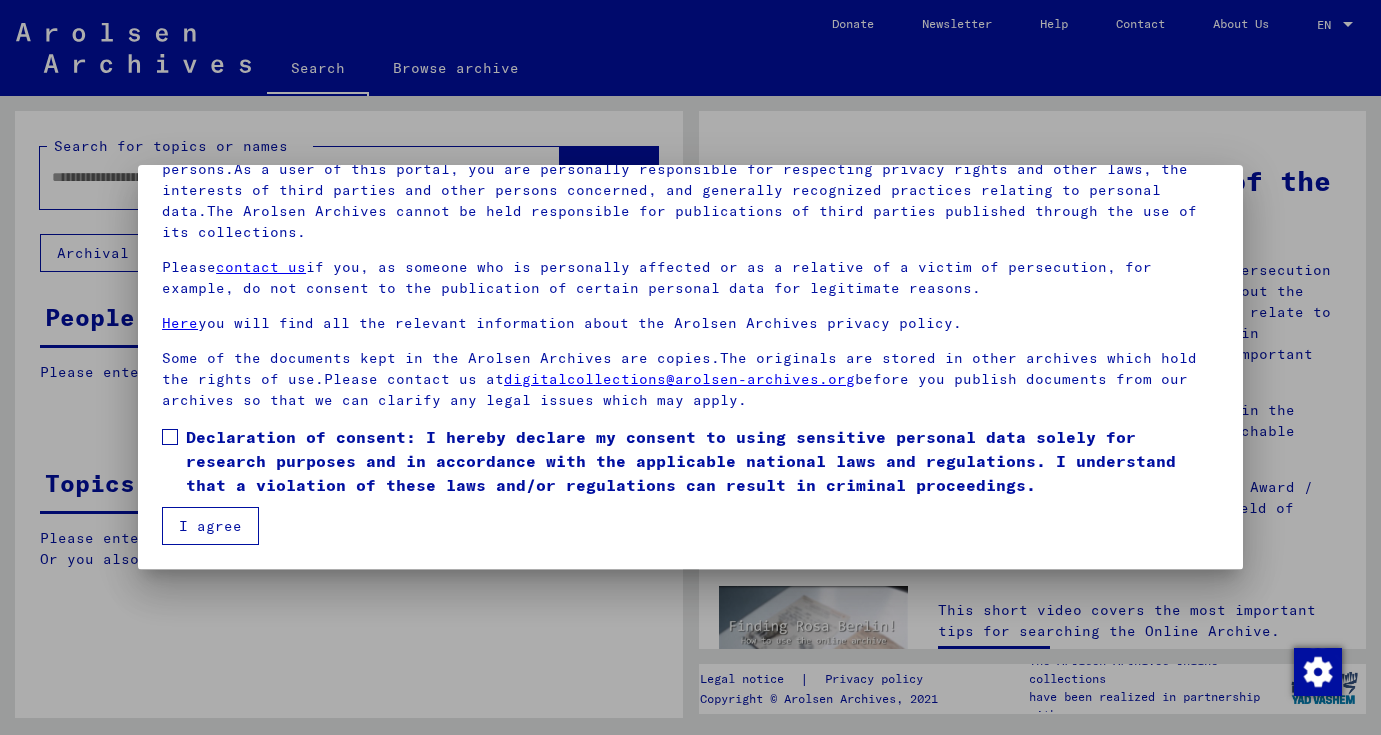scroll, scrollTop: 173, scrollLeft: 0, axis: vertical 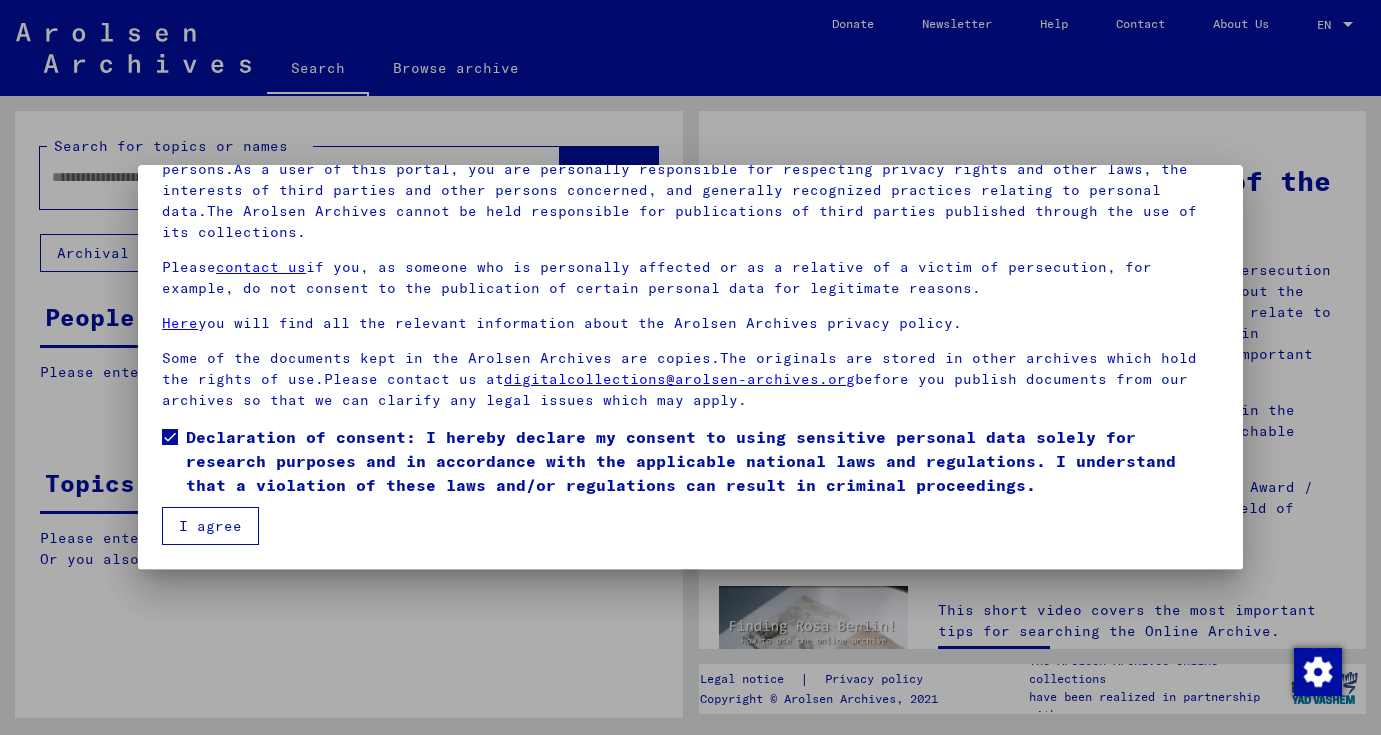 click on "I agree" at bounding box center (210, 526) 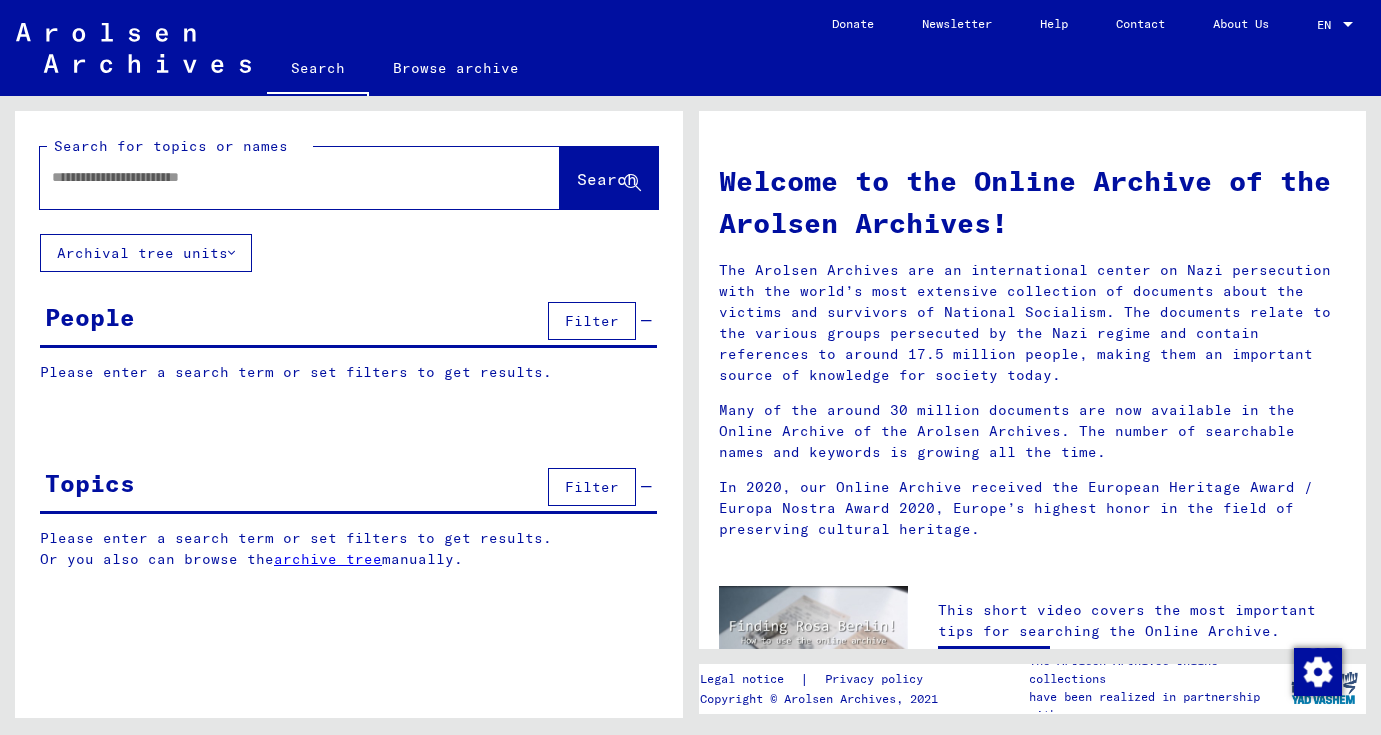 click at bounding box center [276, 177] 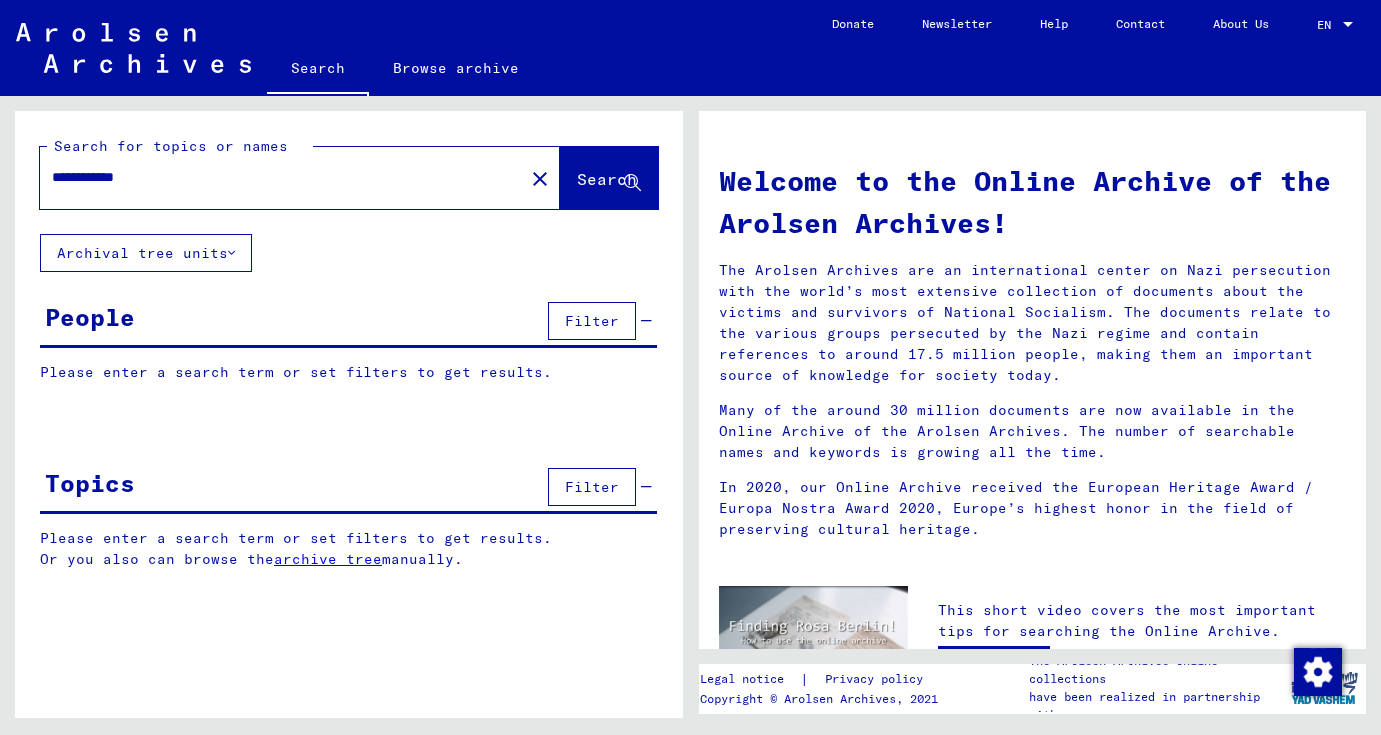 click on "Search" 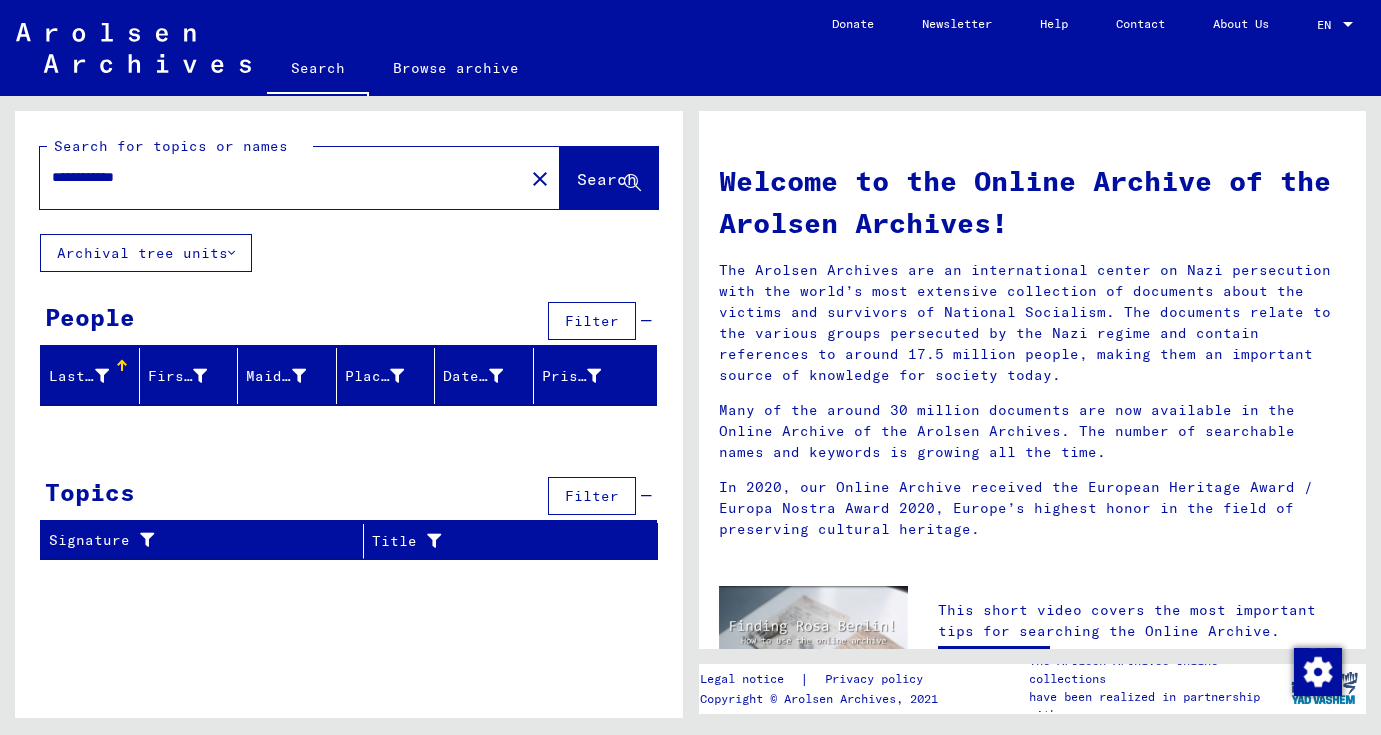 scroll, scrollTop: 0, scrollLeft: 0, axis: both 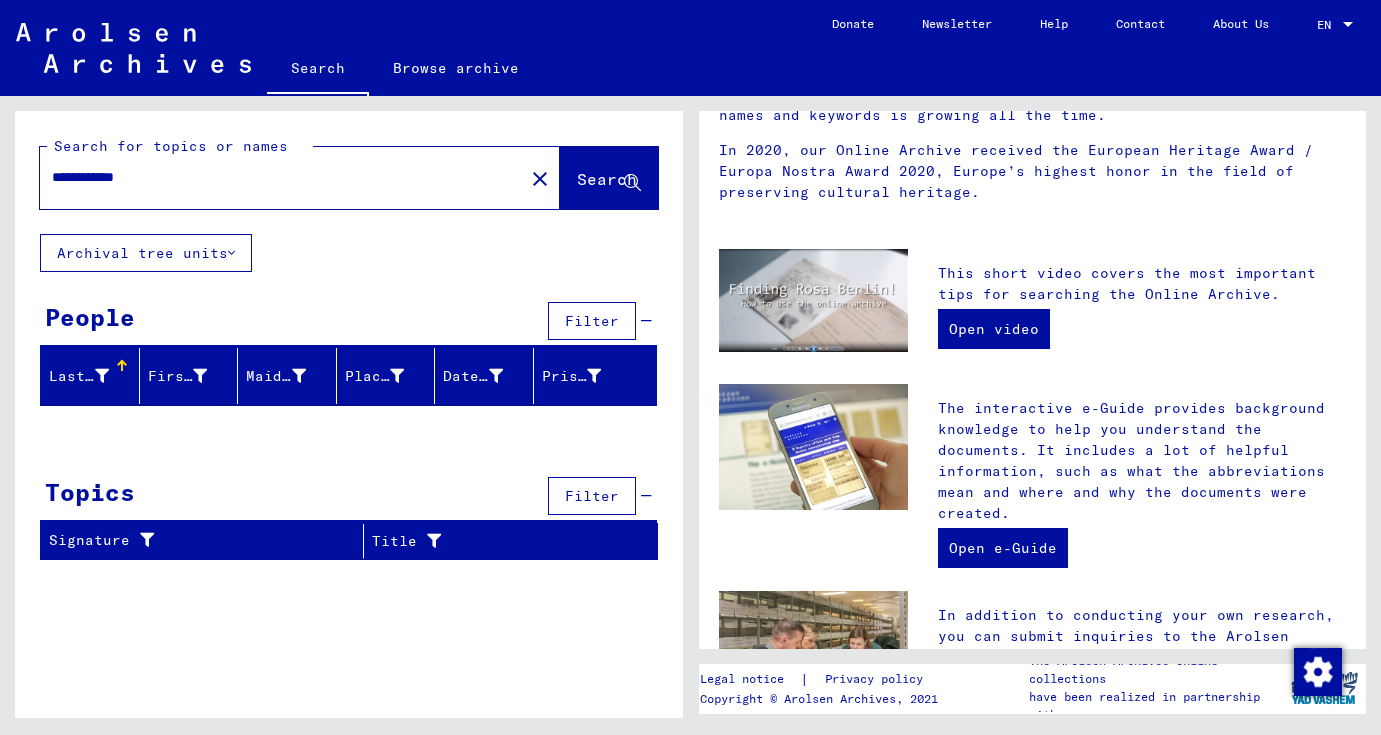 click 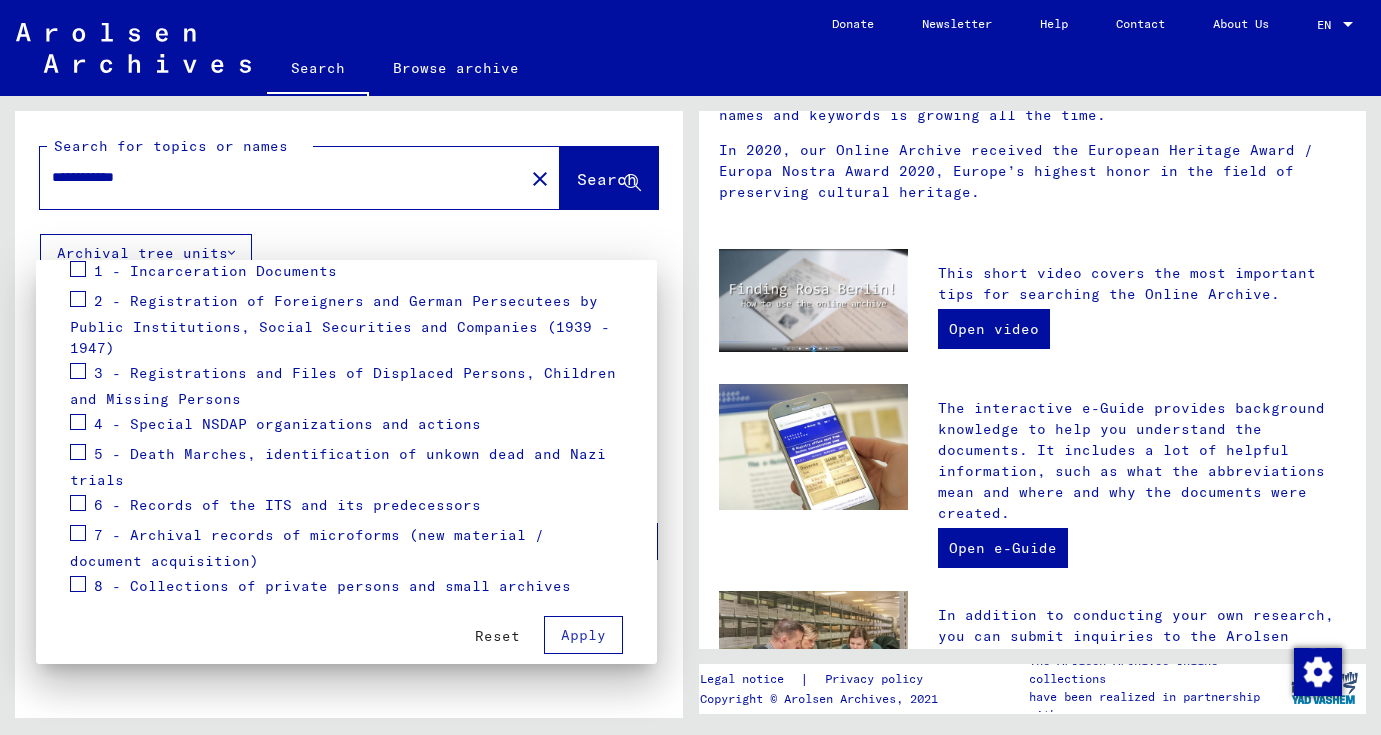 scroll, scrollTop: 312, scrollLeft: 0, axis: vertical 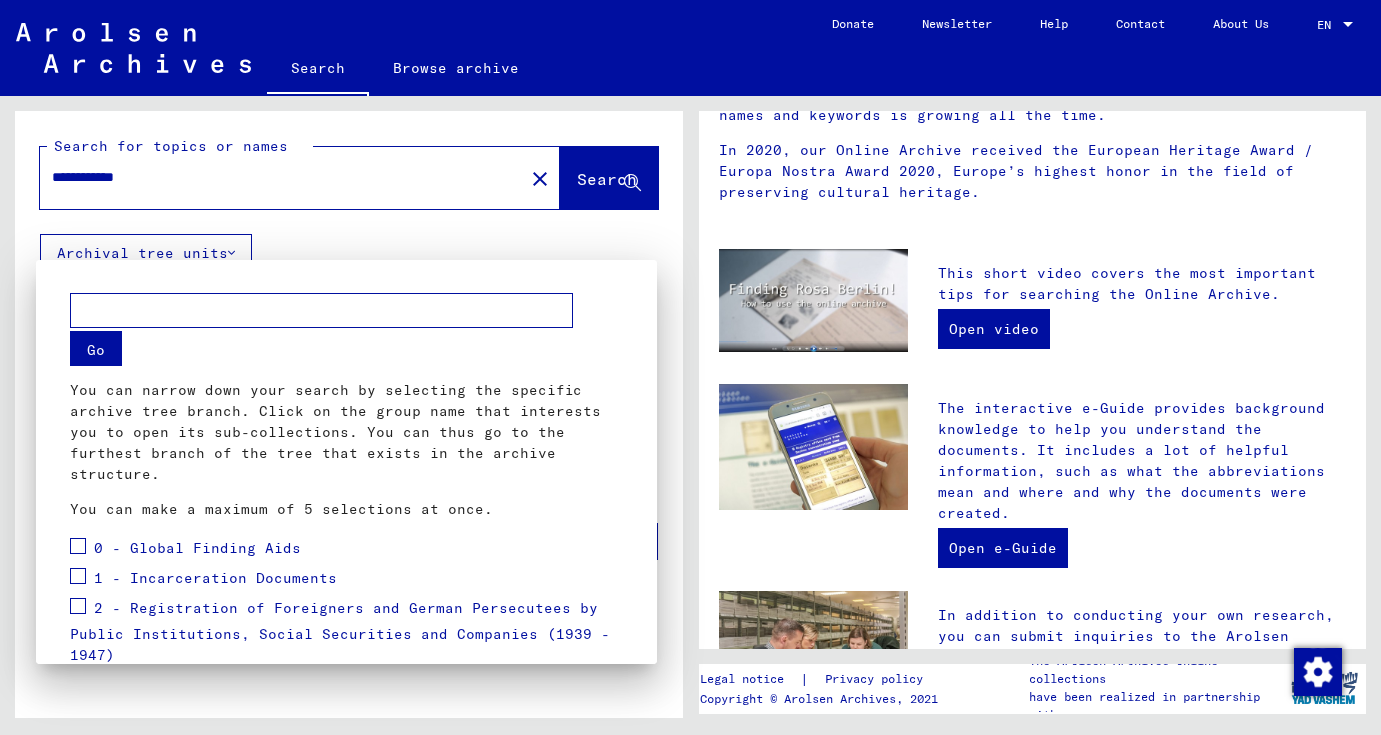 click at bounding box center (690, 367) 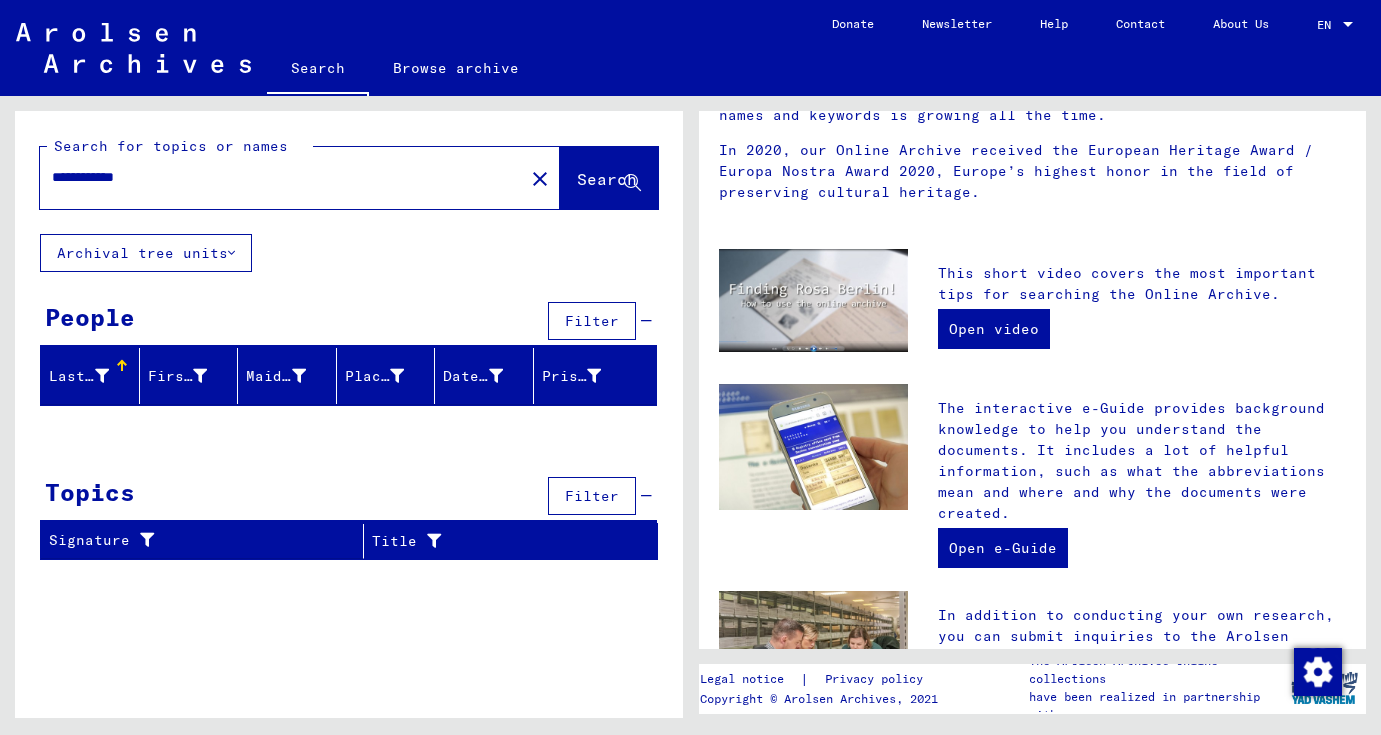 click on "**********" 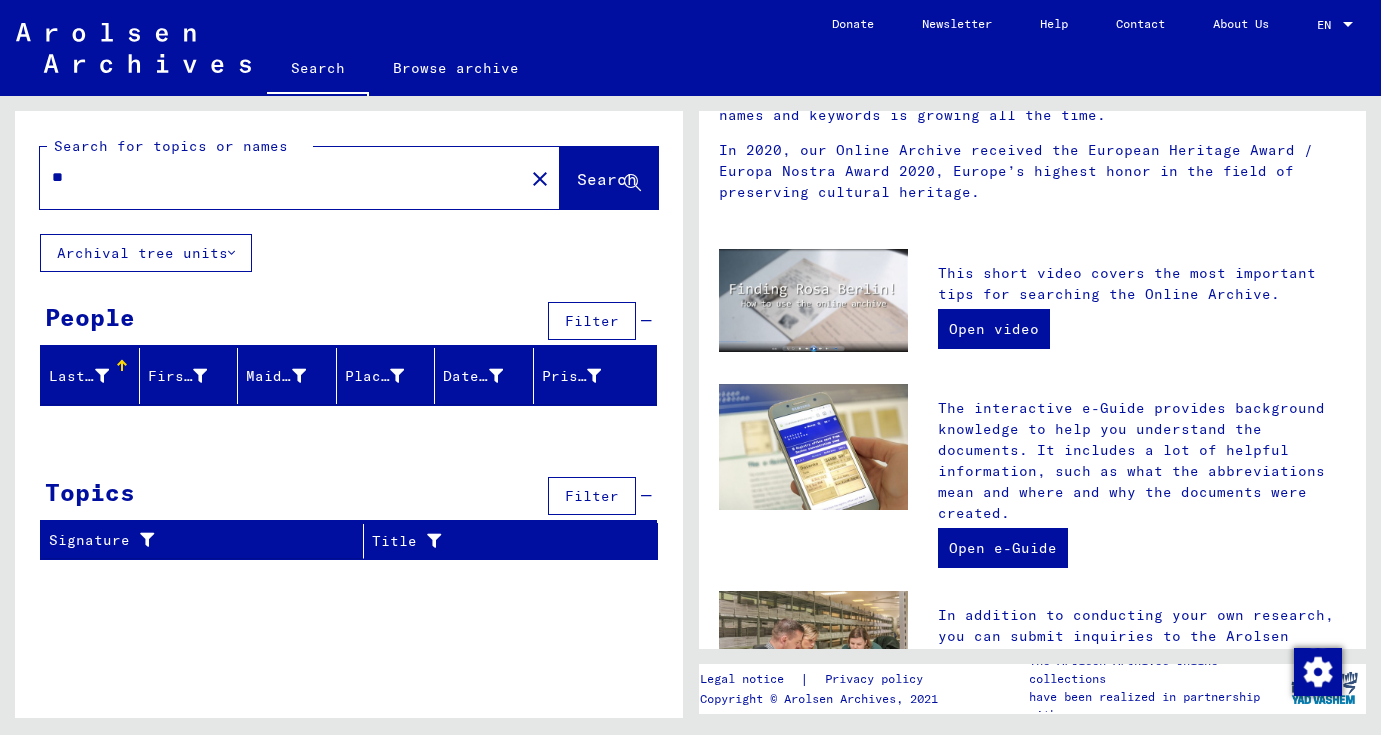 type on "*" 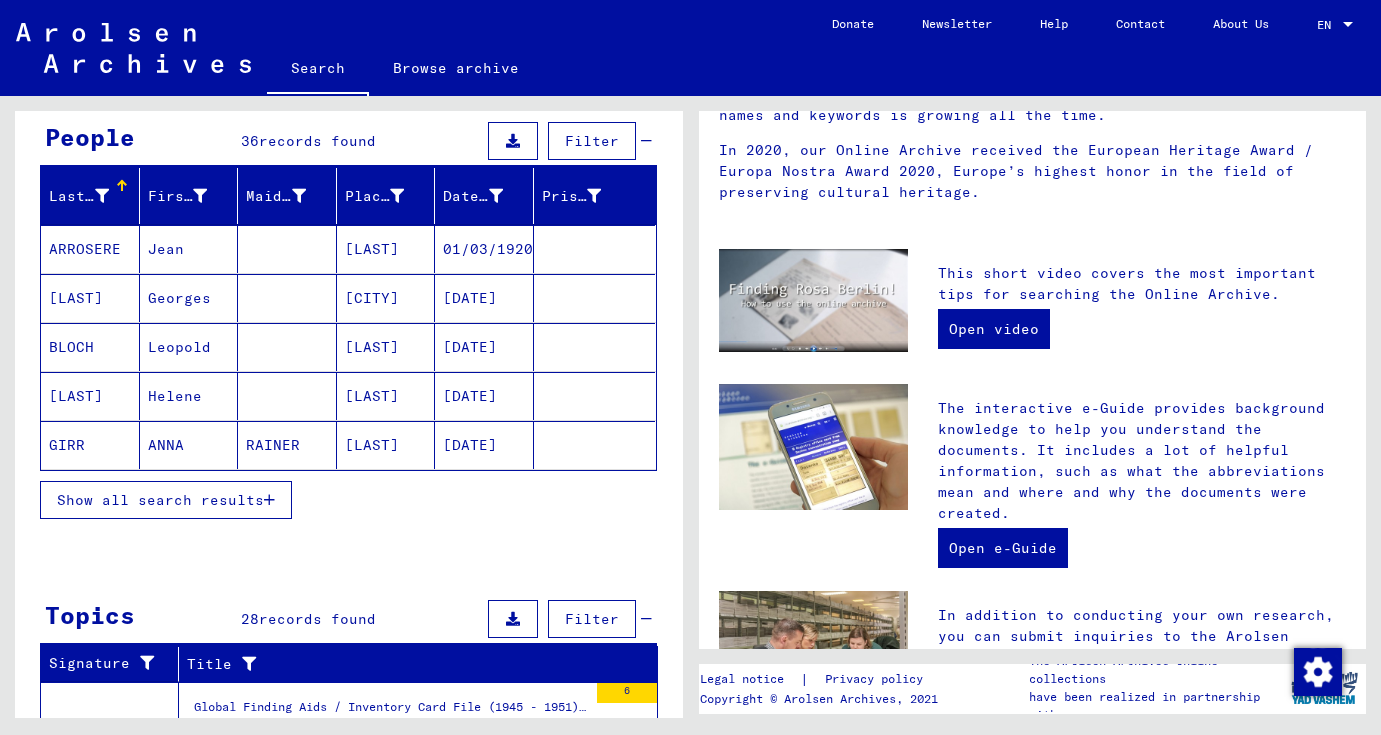 scroll, scrollTop: 181, scrollLeft: 0, axis: vertical 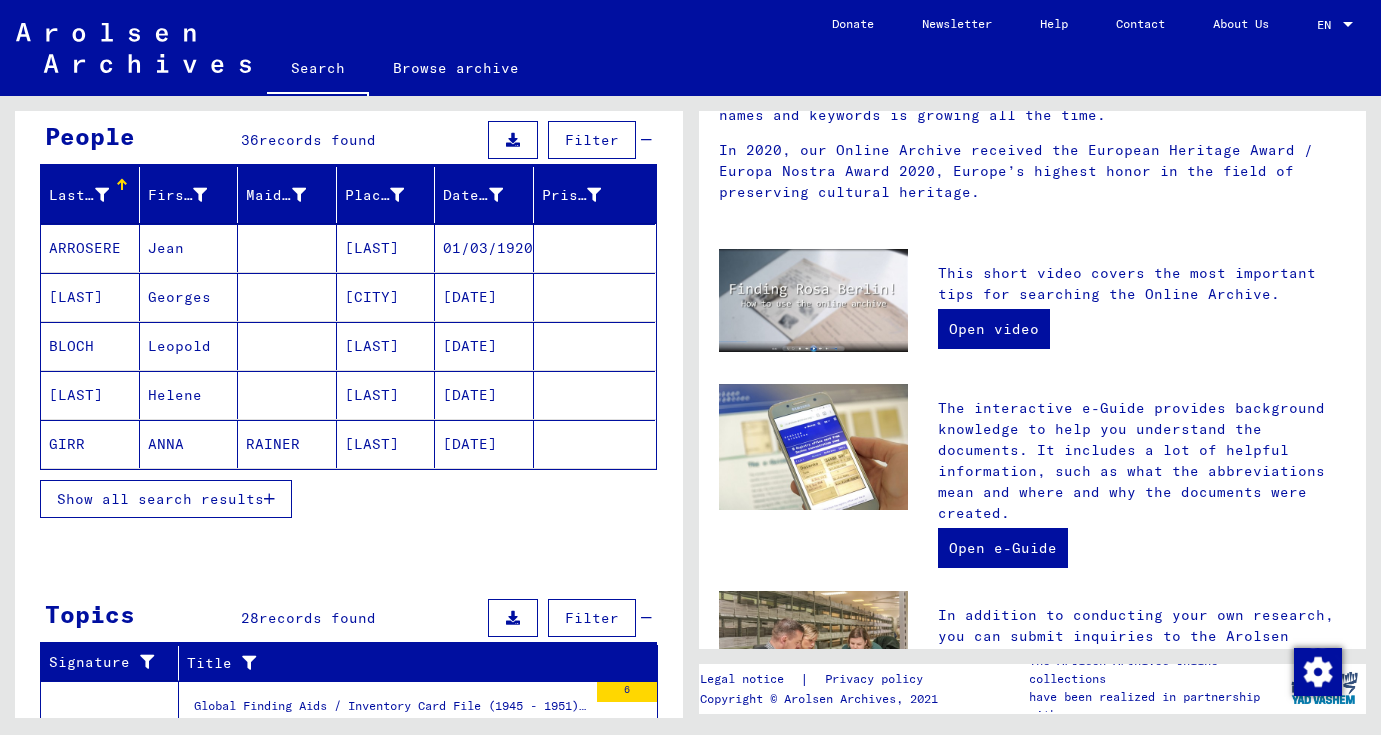 click on "Show all search results" at bounding box center [160, 499] 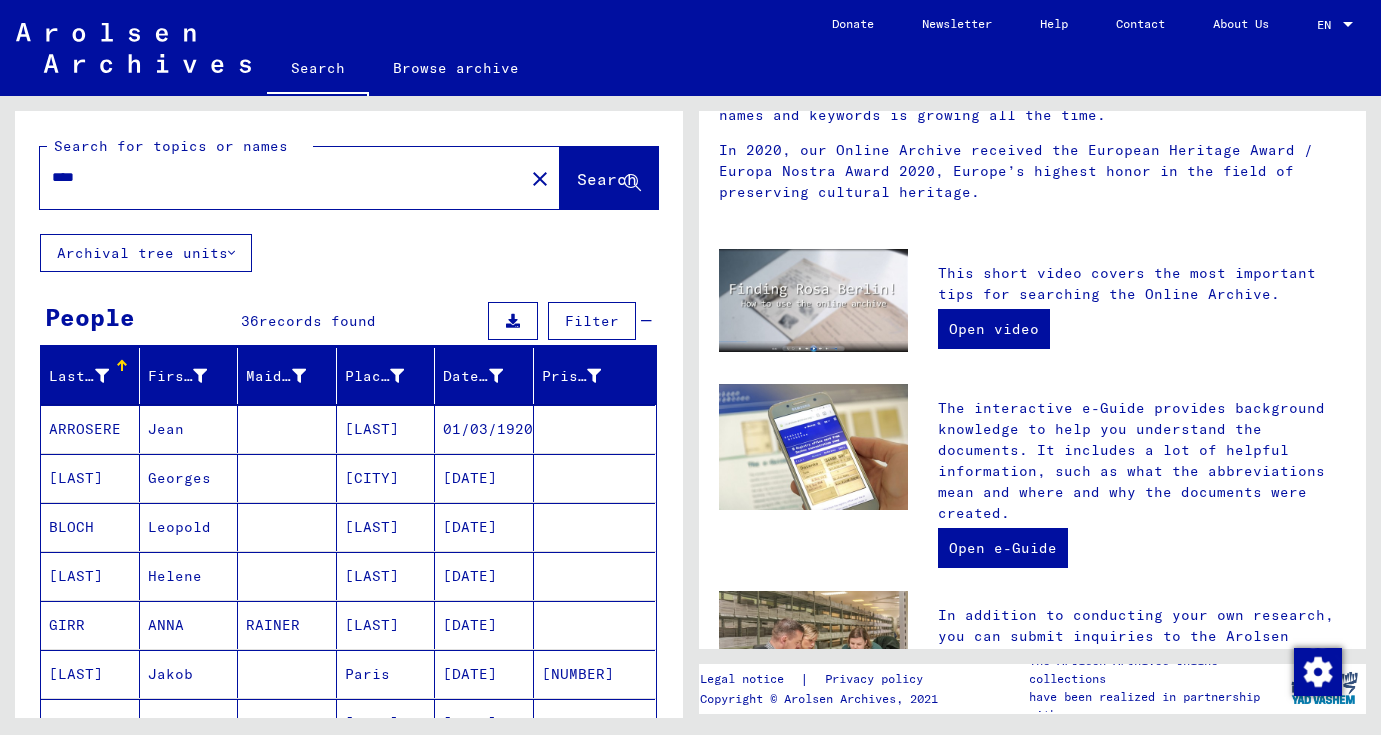 scroll, scrollTop: 0, scrollLeft: 0, axis: both 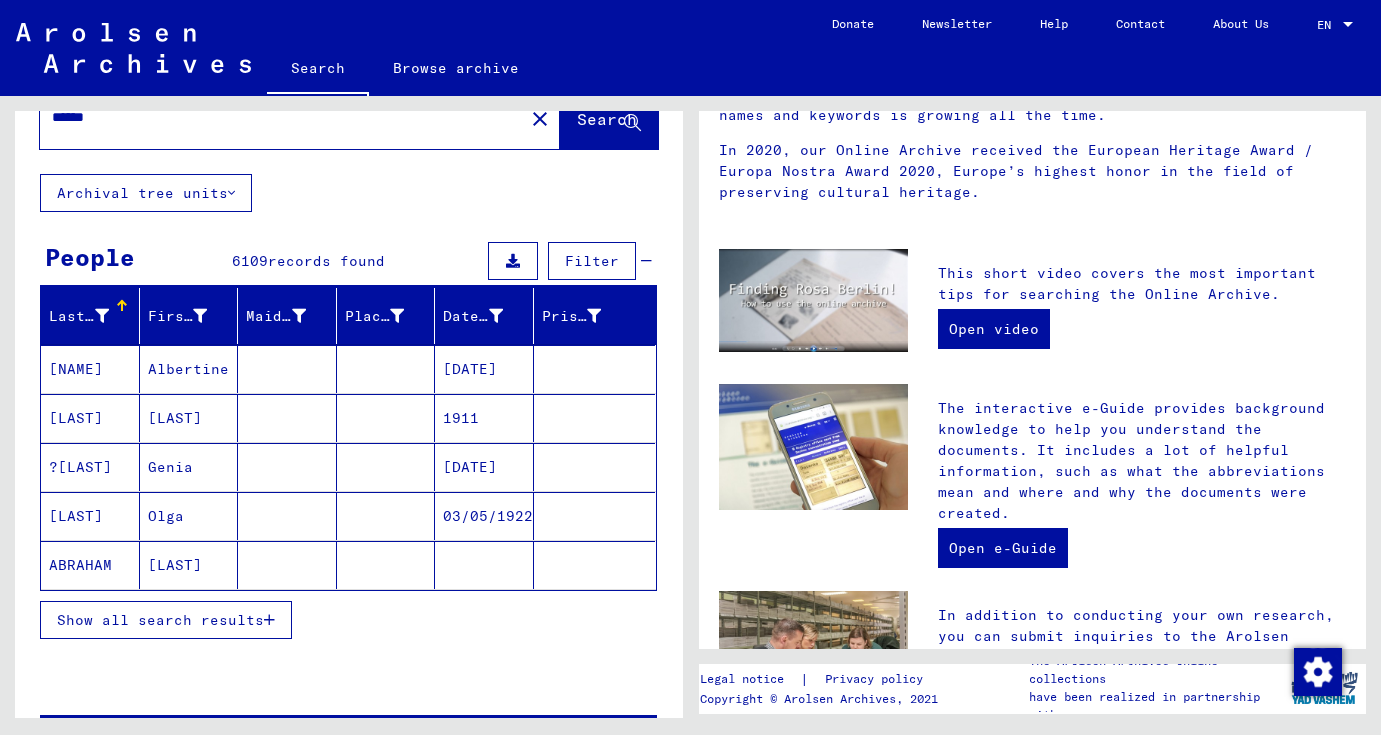 click on "Show all search results" at bounding box center [160, 620] 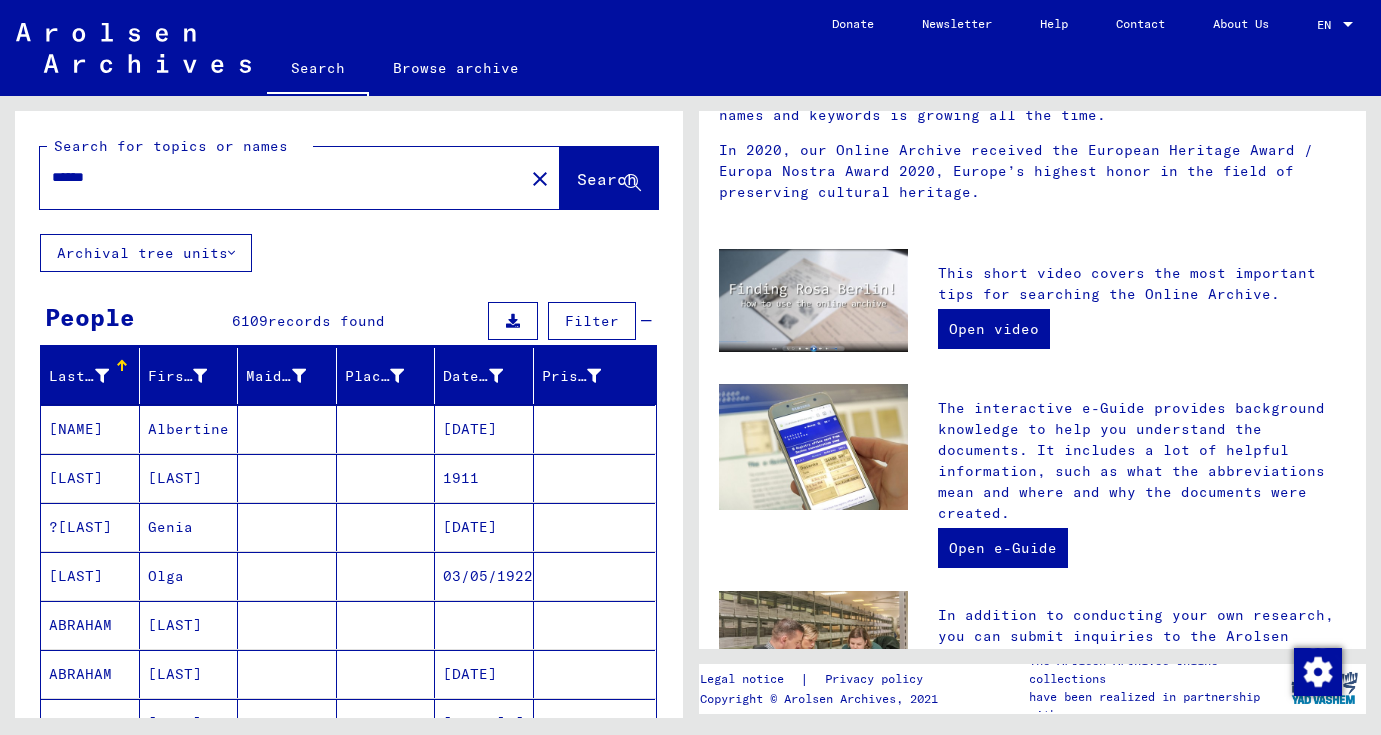 scroll, scrollTop: 0, scrollLeft: 0, axis: both 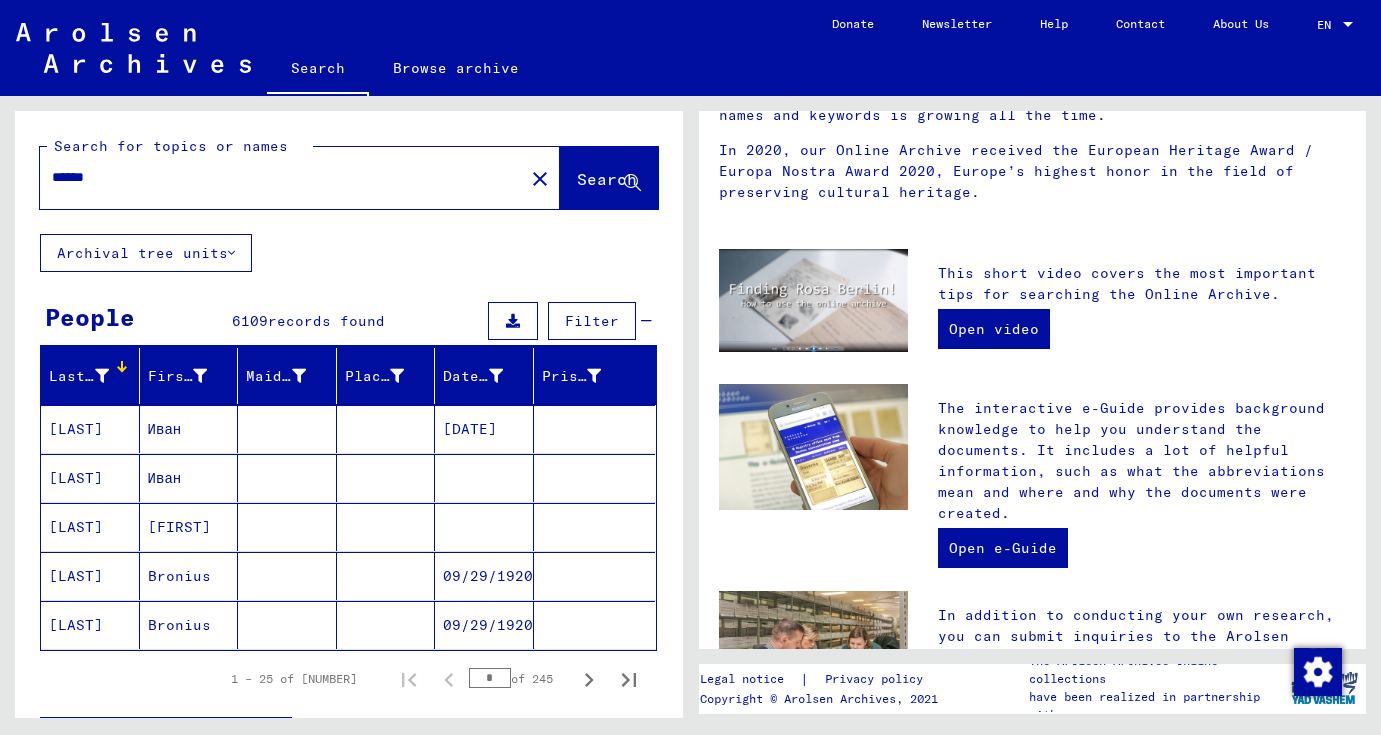 click on "******" at bounding box center [276, 177] 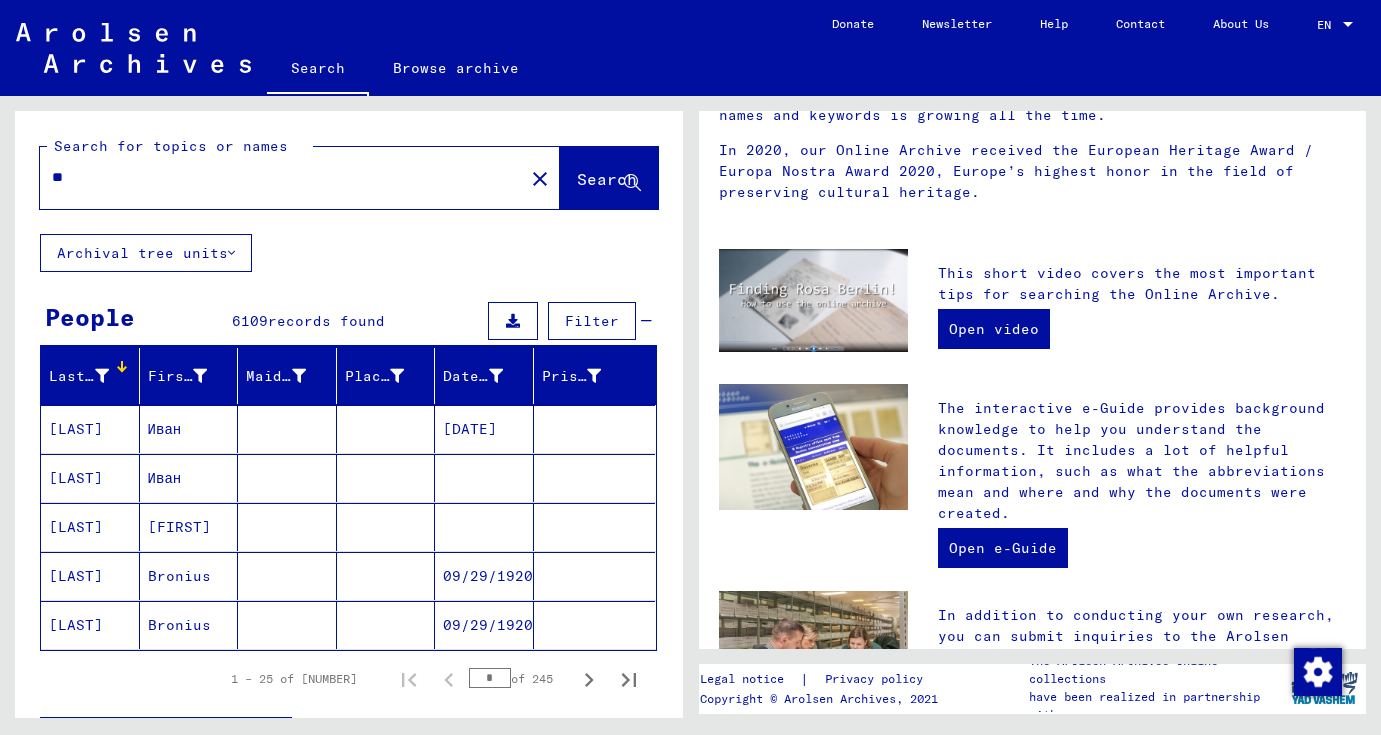 type on "*" 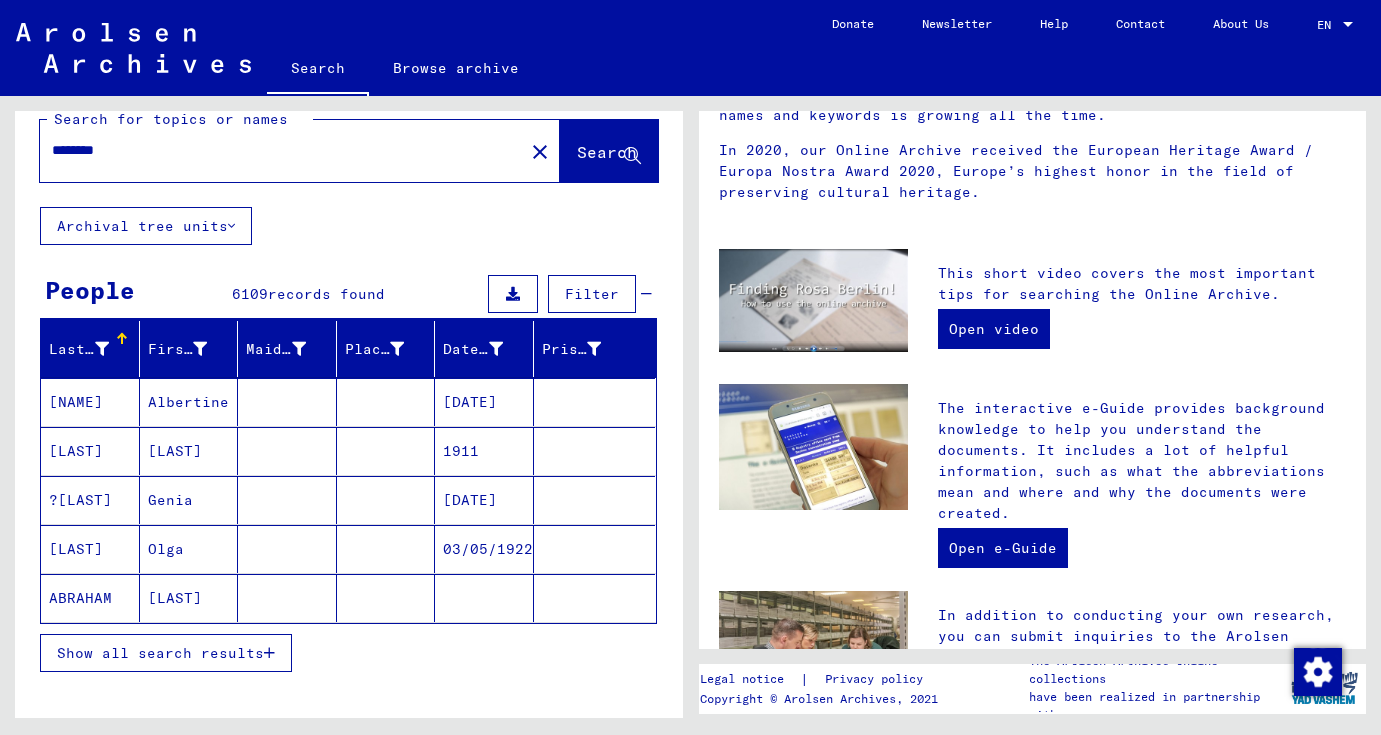 scroll, scrollTop: 29, scrollLeft: 0, axis: vertical 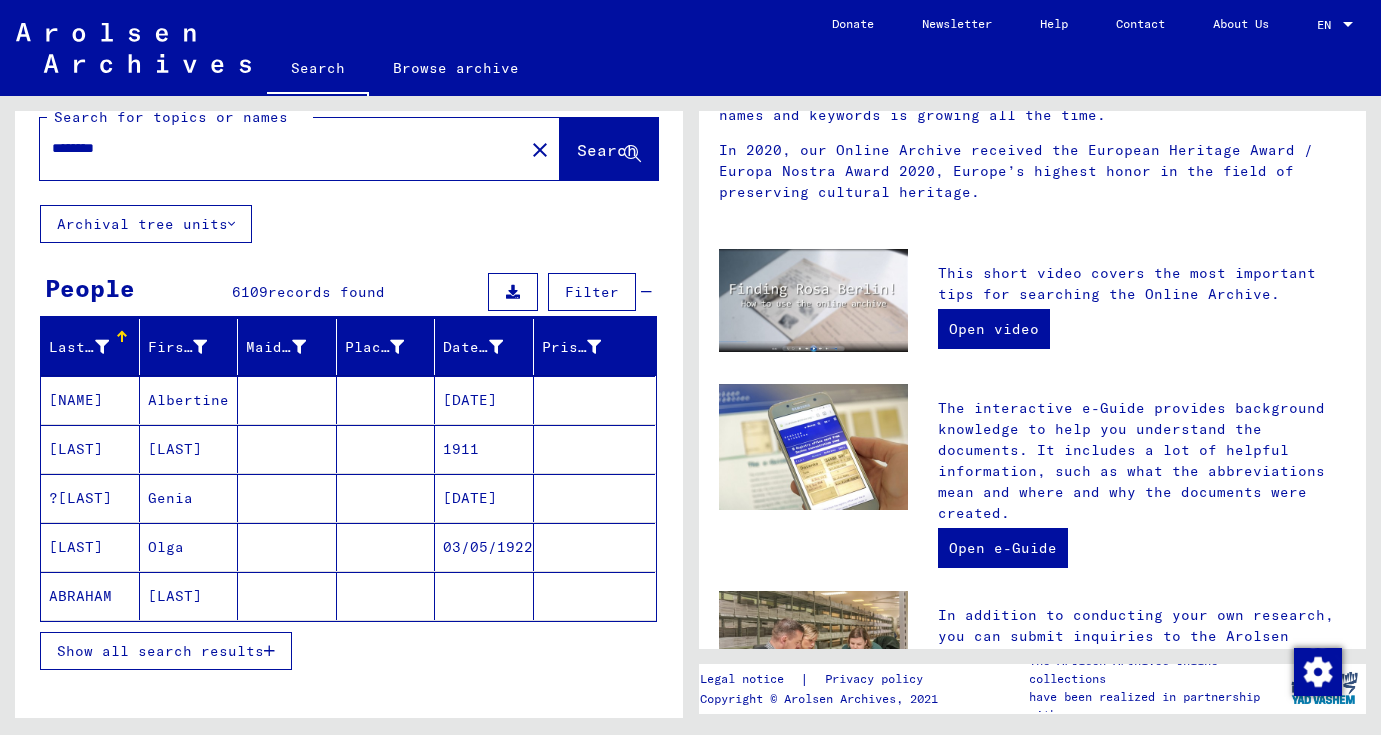 click on "Show all search results" at bounding box center (166, 651) 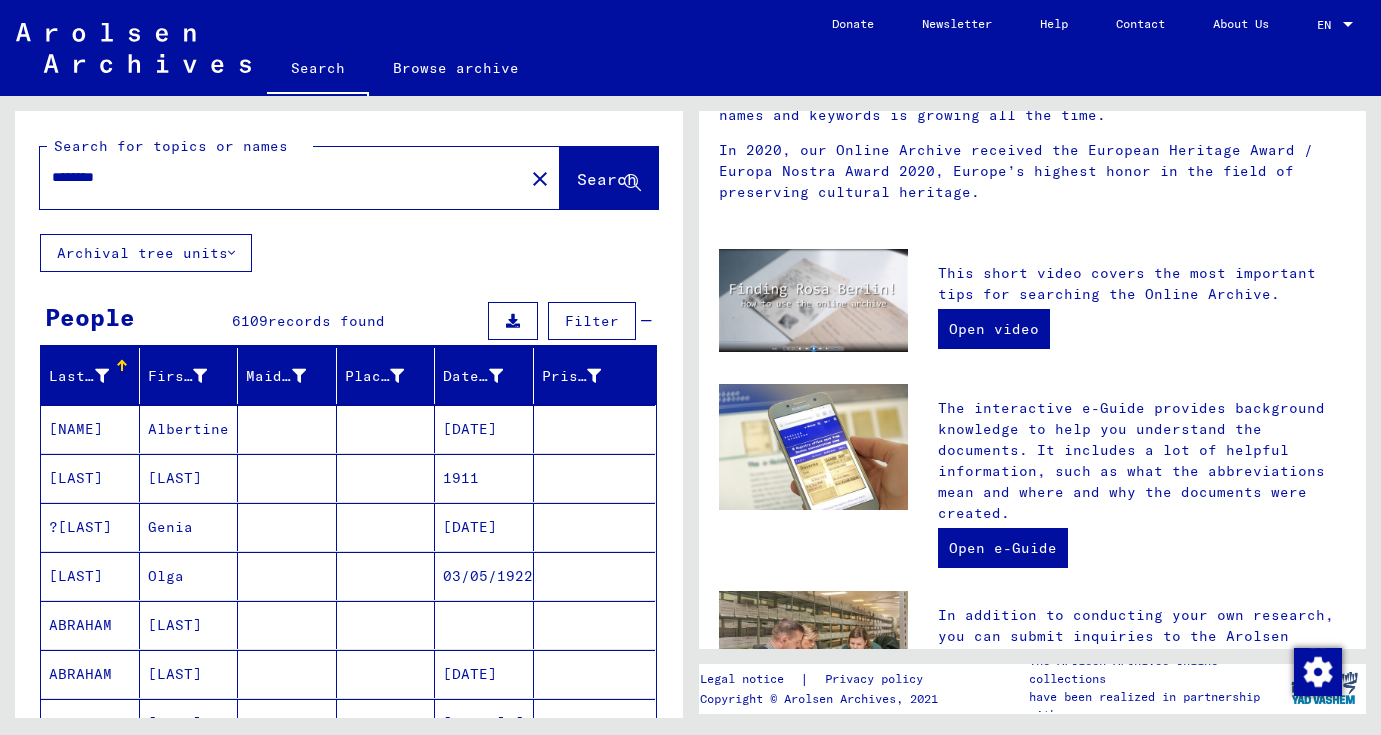 scroll, scrollTop: 0, scrollLeft: 0, axis: both 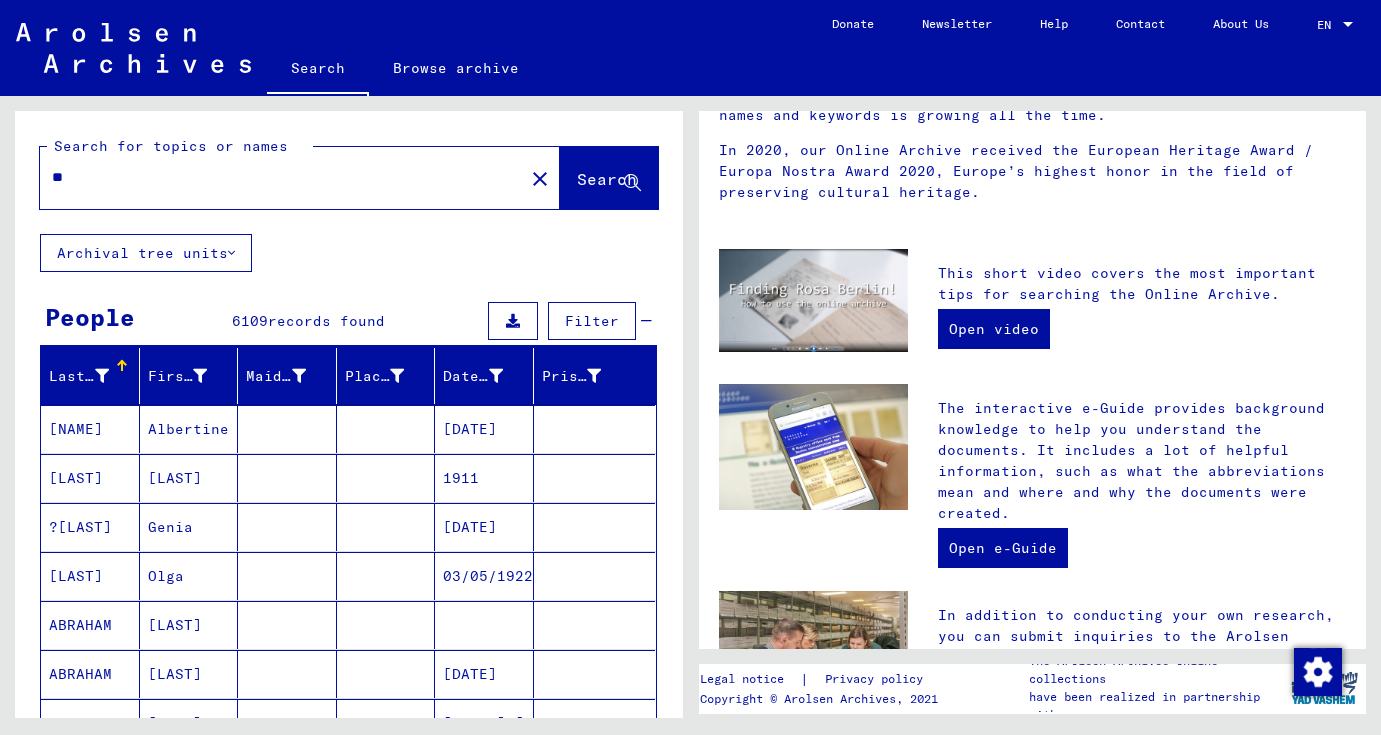 type on "*" 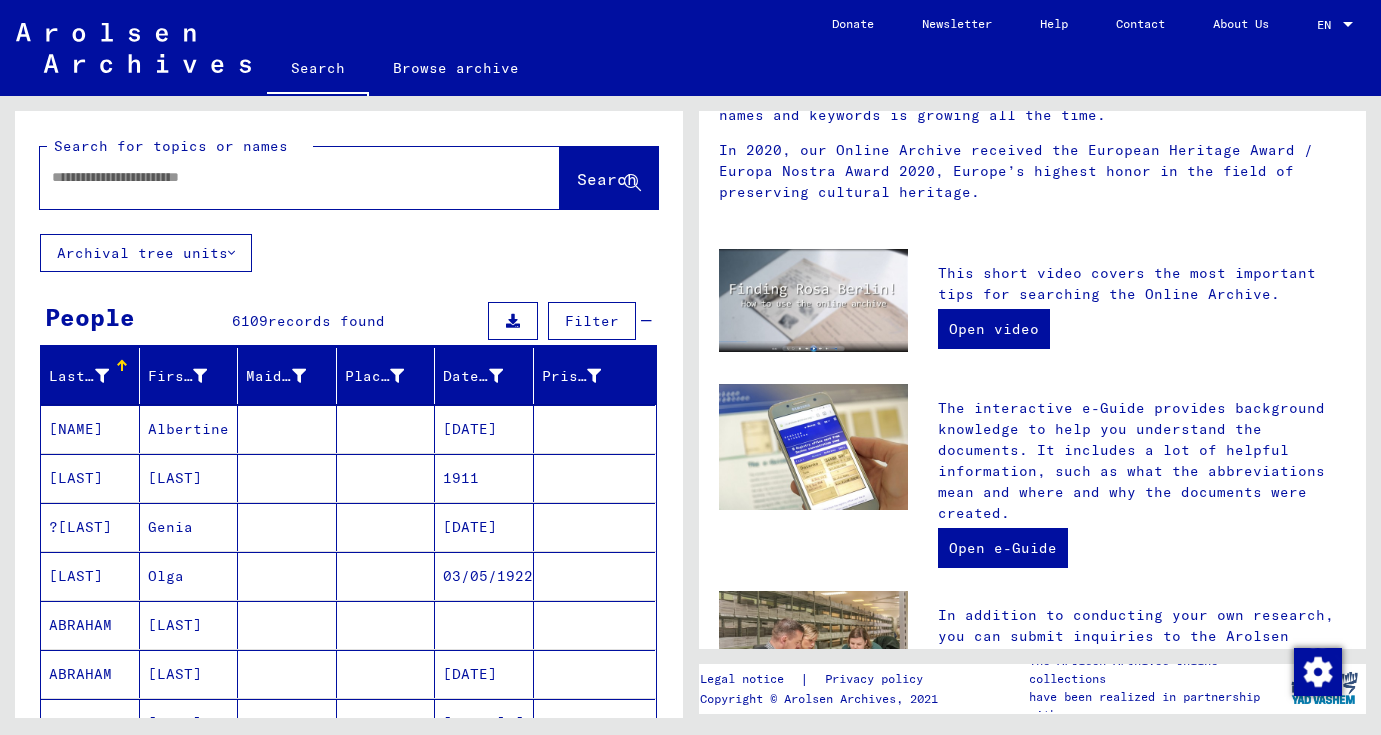 click on "?[LAST]" at bounding box center [90, 576] 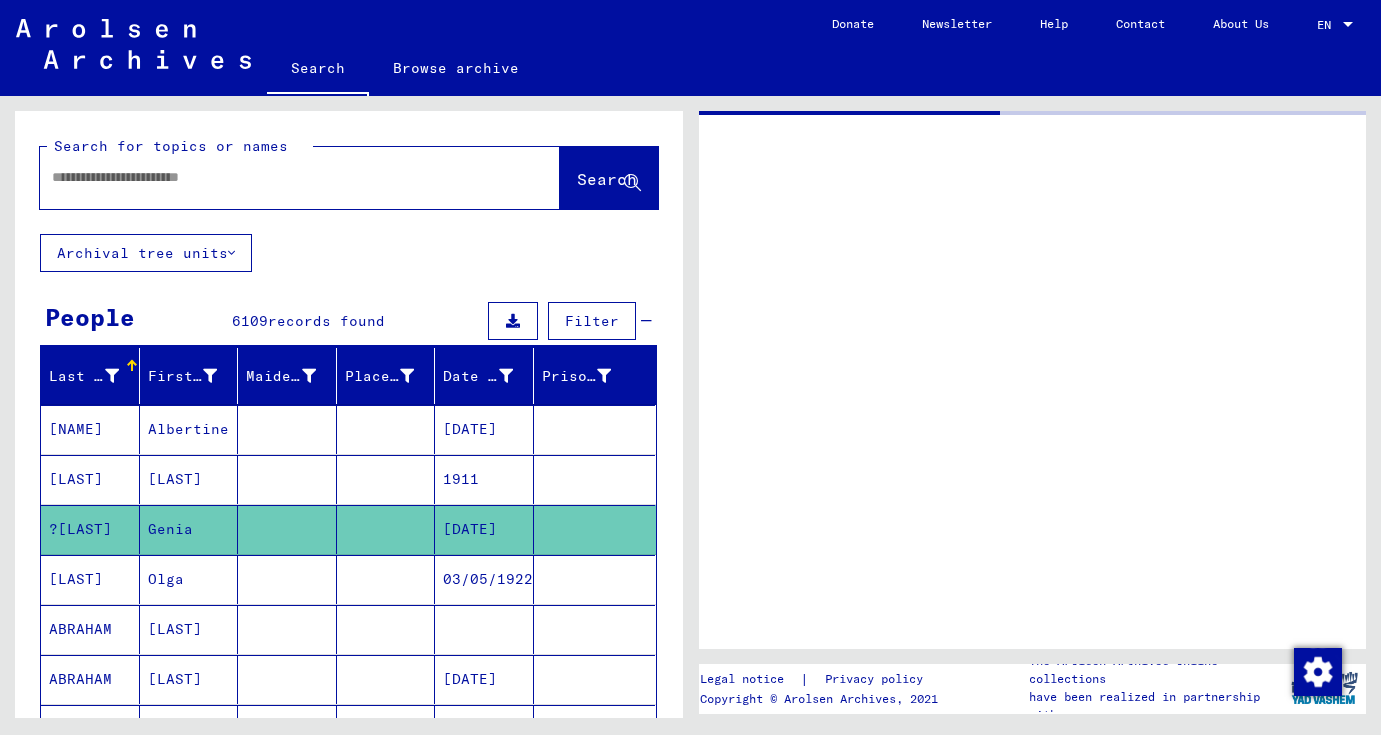 scroll, scrollTop: 0, scrollLeft: 0, axis: both 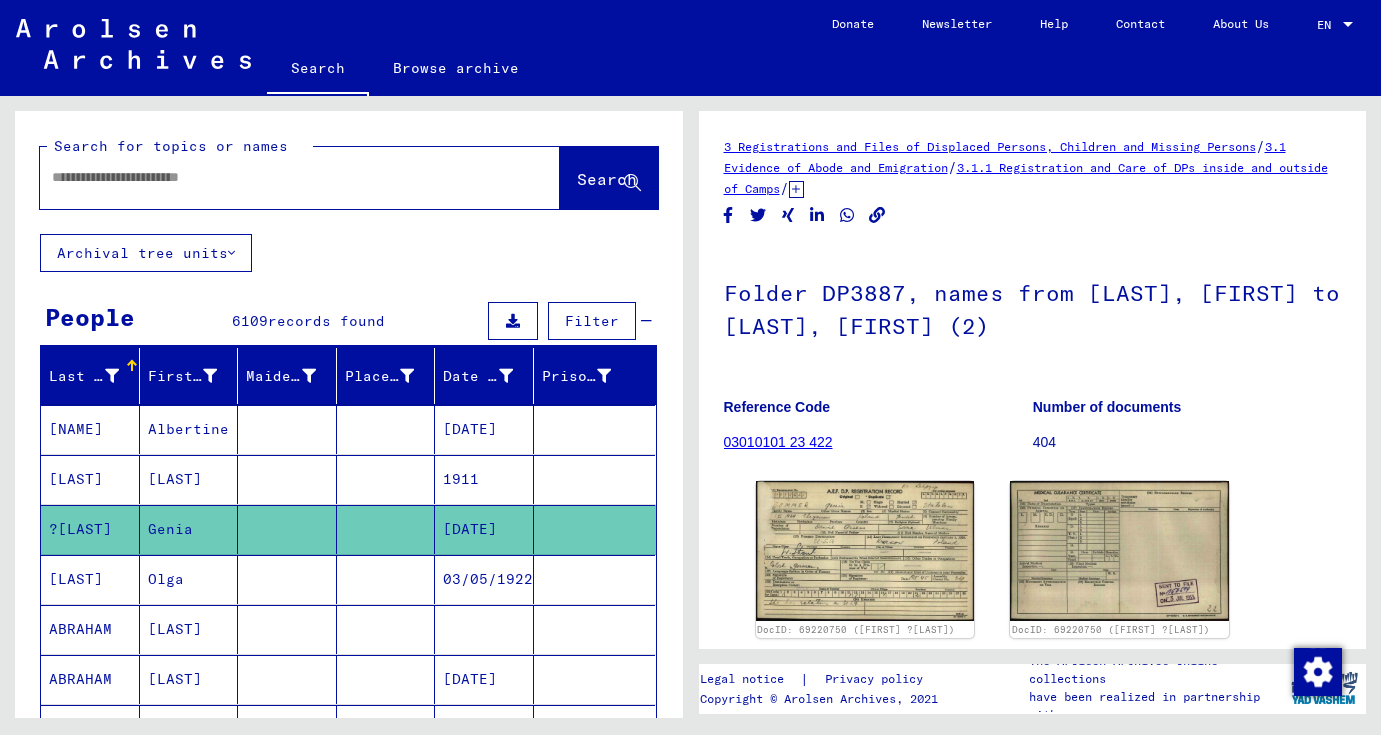 click 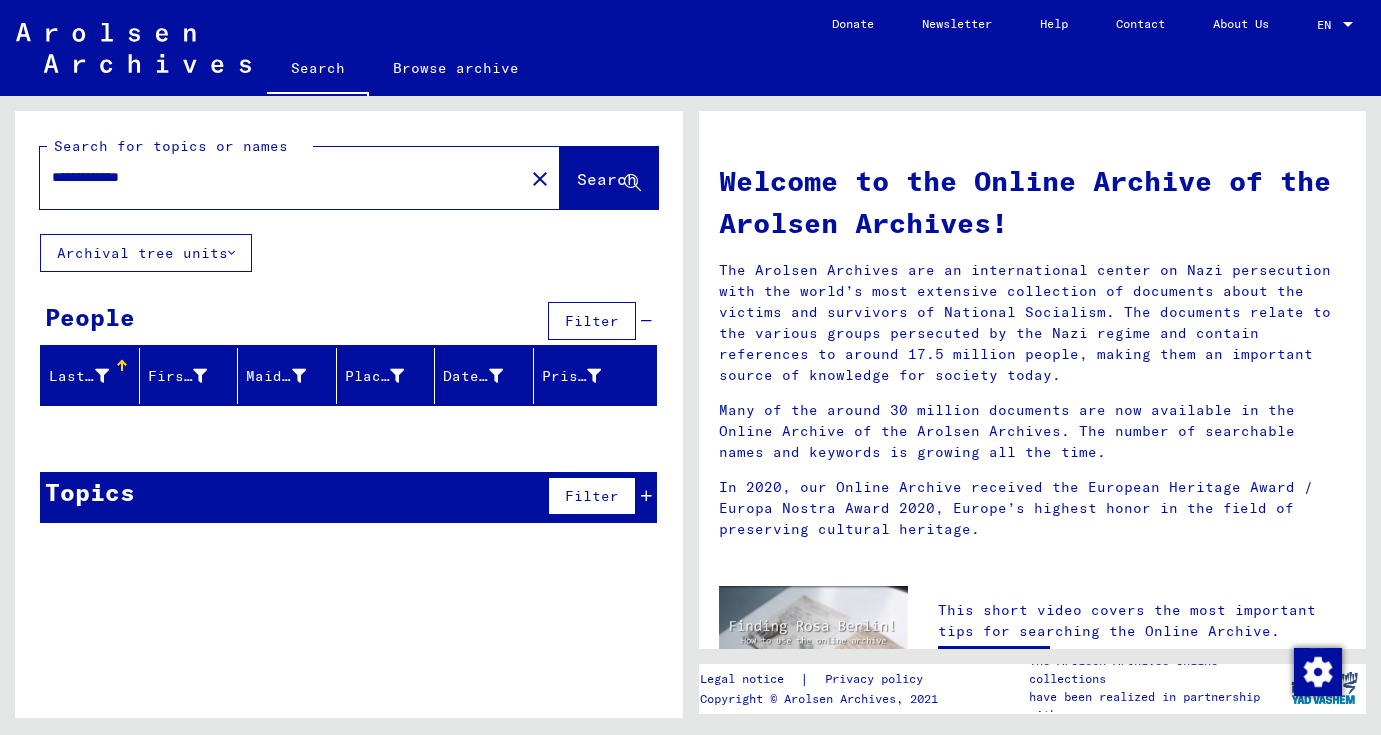 drag, startPoint x: 289, startPoint y: 170, endPoint x: -9, endPoint y: 156, distance: 298.32867 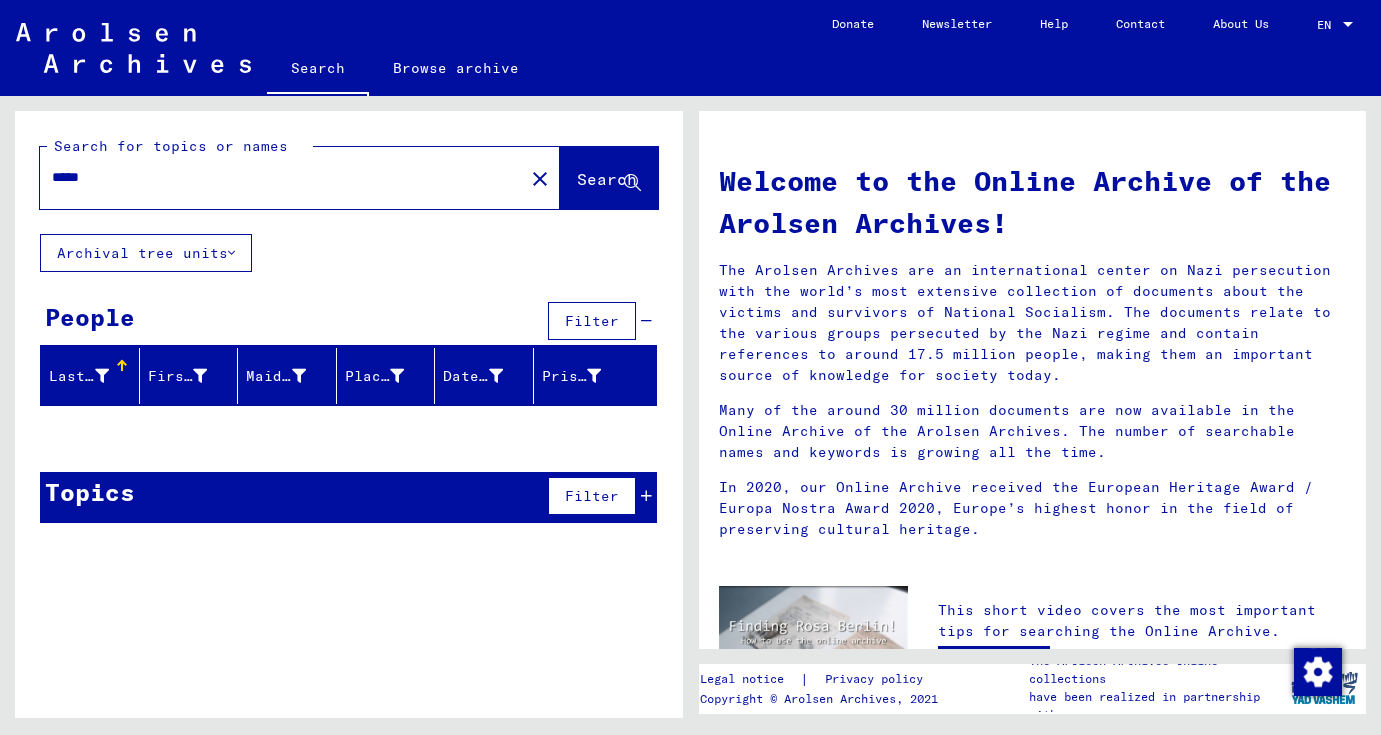 type on "*****" 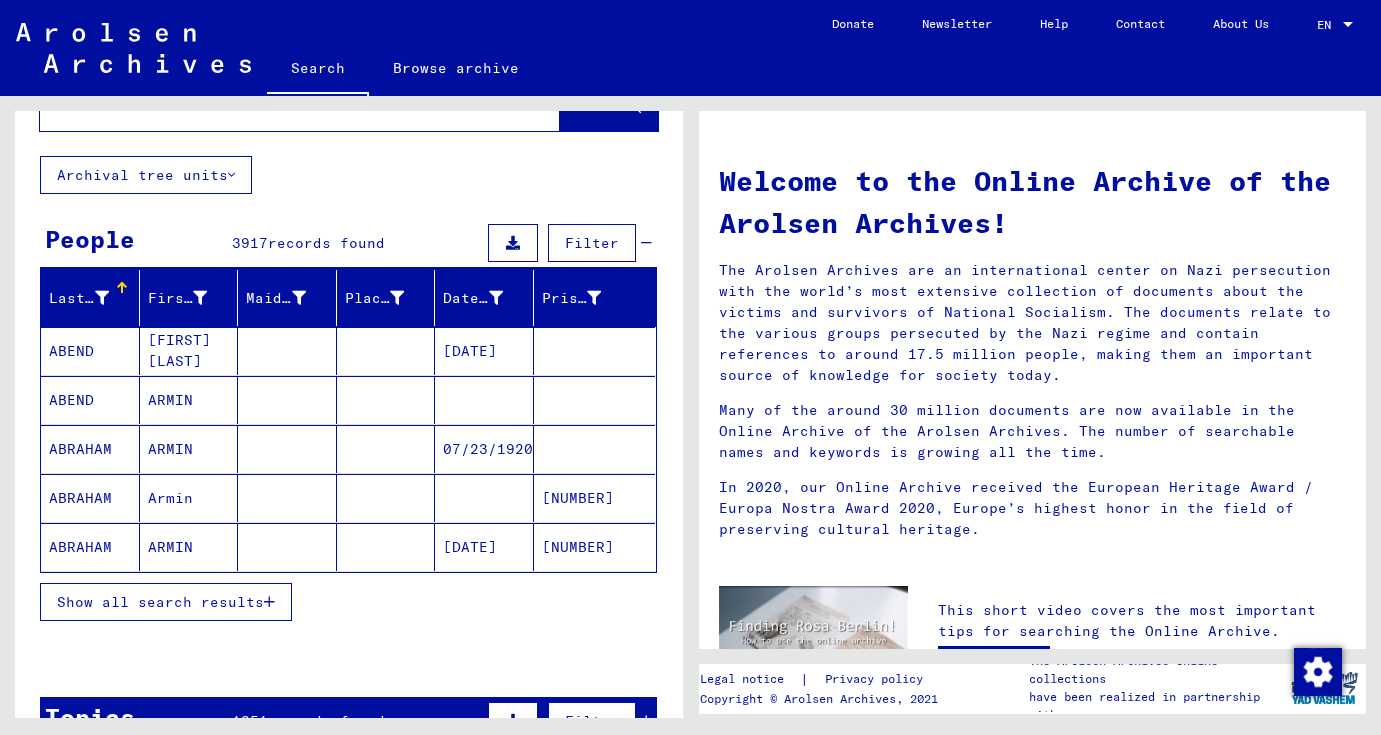 scroll, scrollTop: 88, scrollLeft: 0, axis: vertical 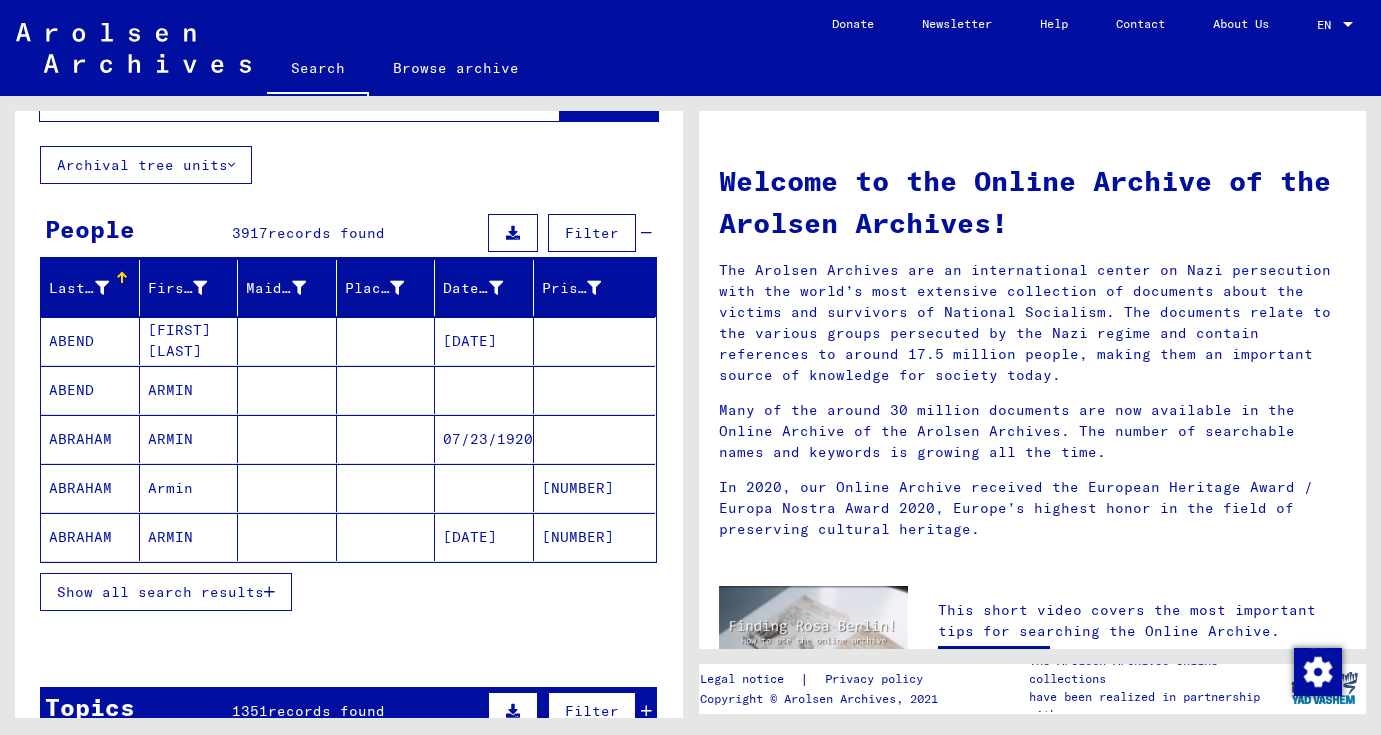 click on "Show all search results" at bounding box center [166, 592] 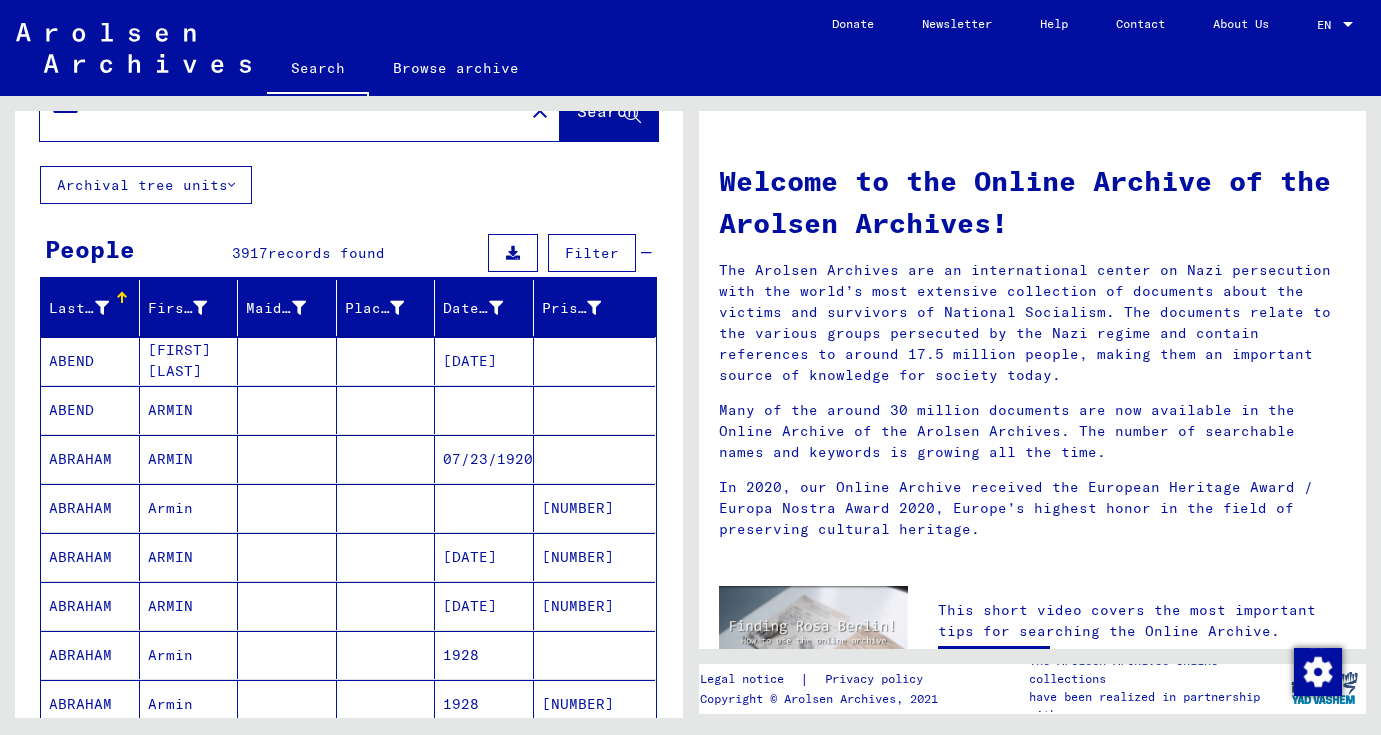 scroll, scrollTop: 0, scrollLeft: 0, axis: both 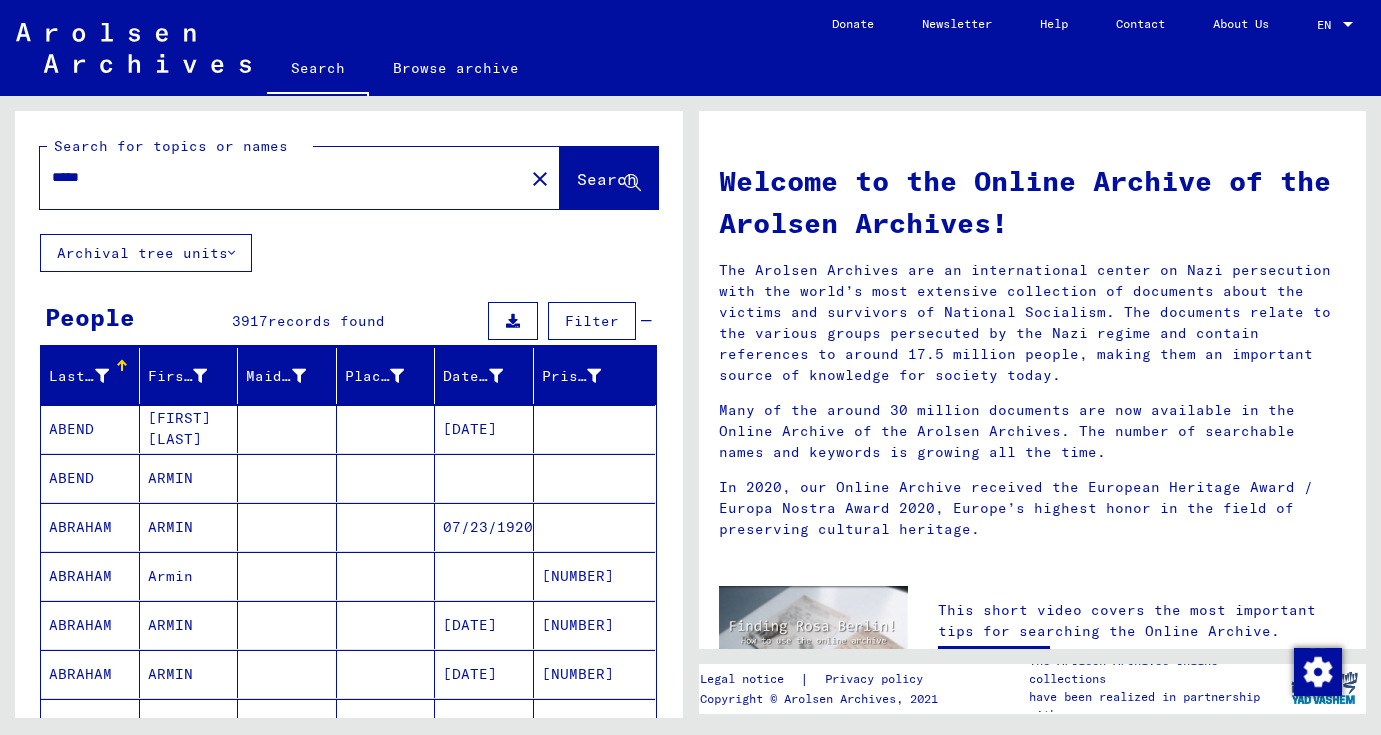 click on "Filter" at bounding box center [592, 321] 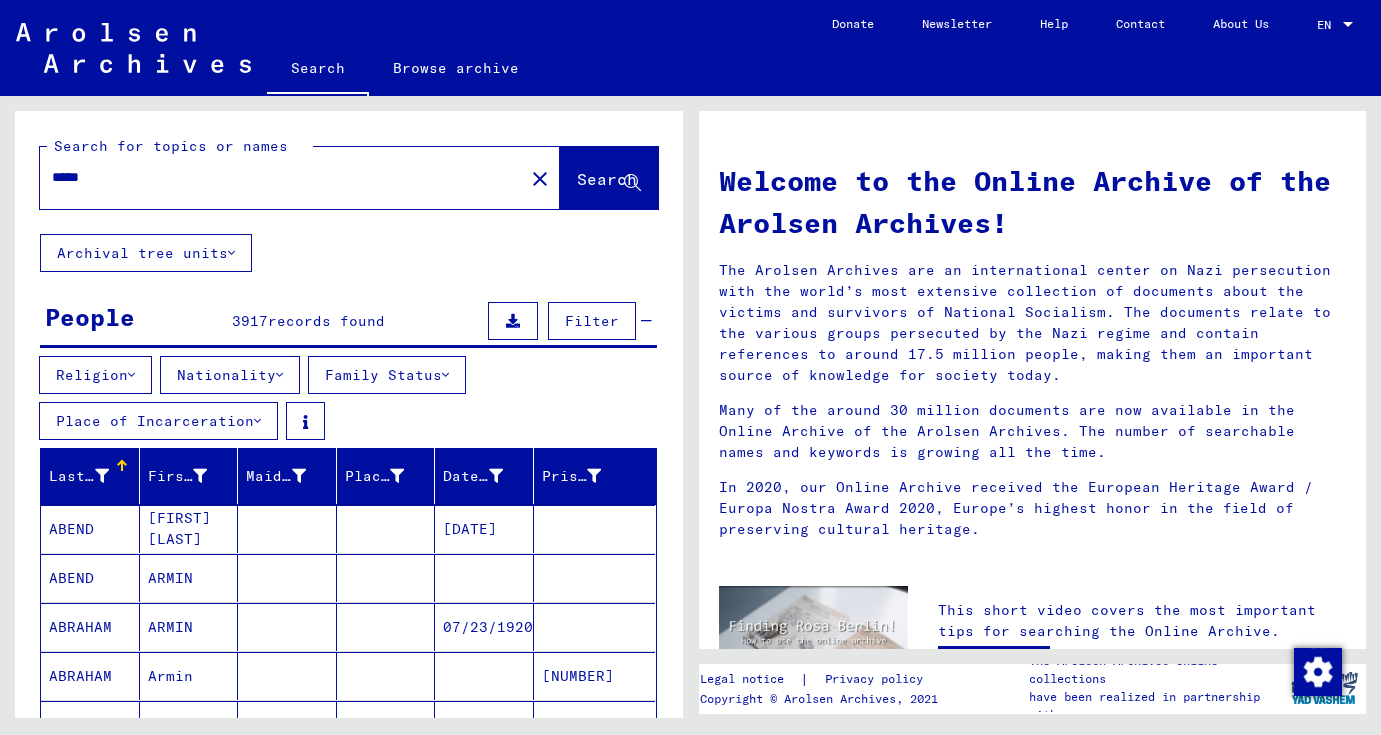 click on "Place of Incarceration" at bounding box center [158, 421] 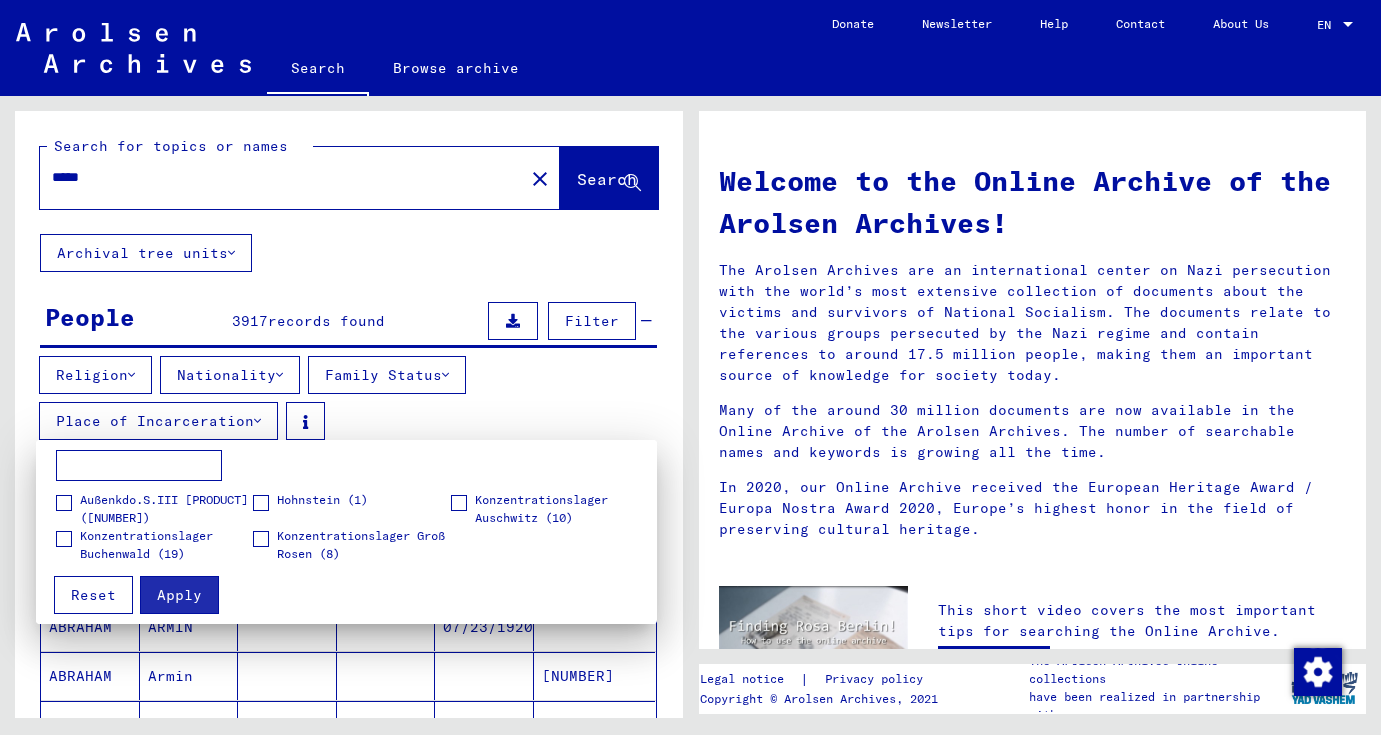 scroll, scrollTop: 0, scrollLeft: 0, axis: both 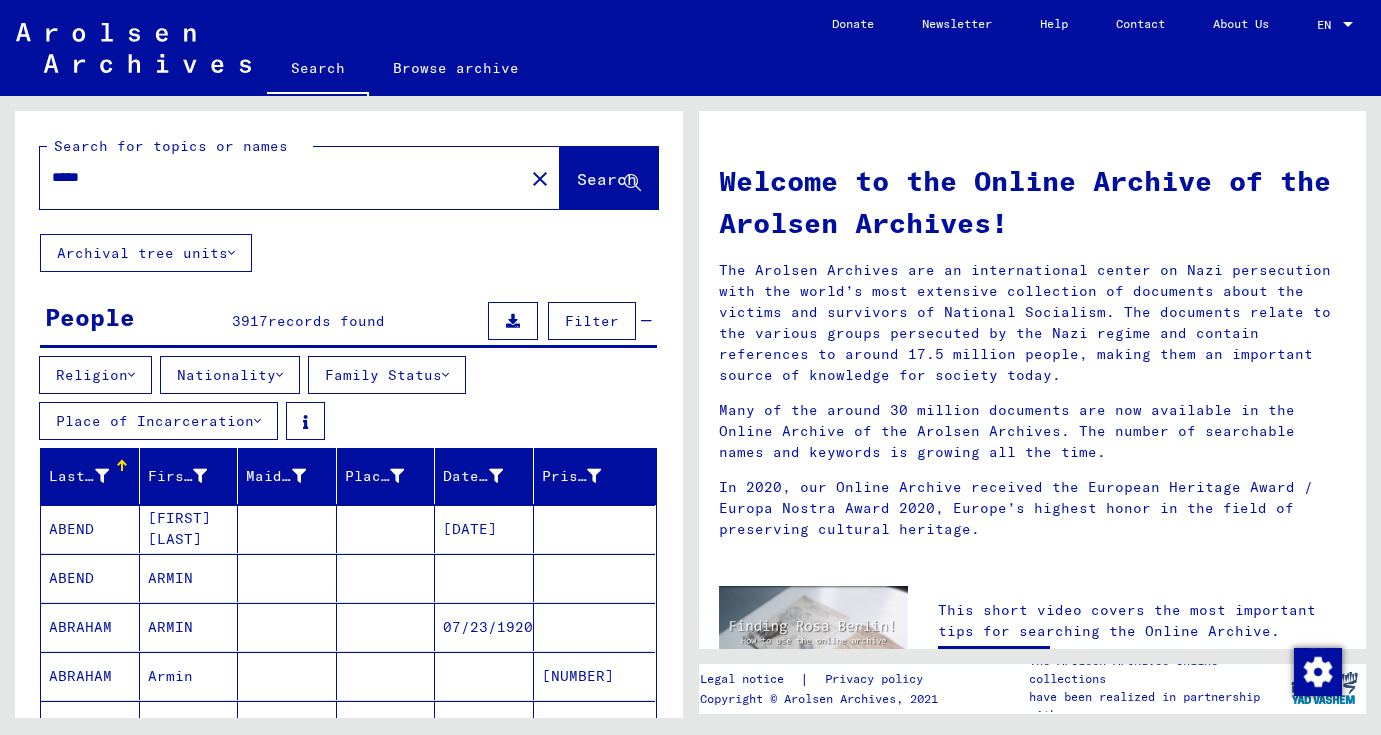 click at bounding box center (445, 375) 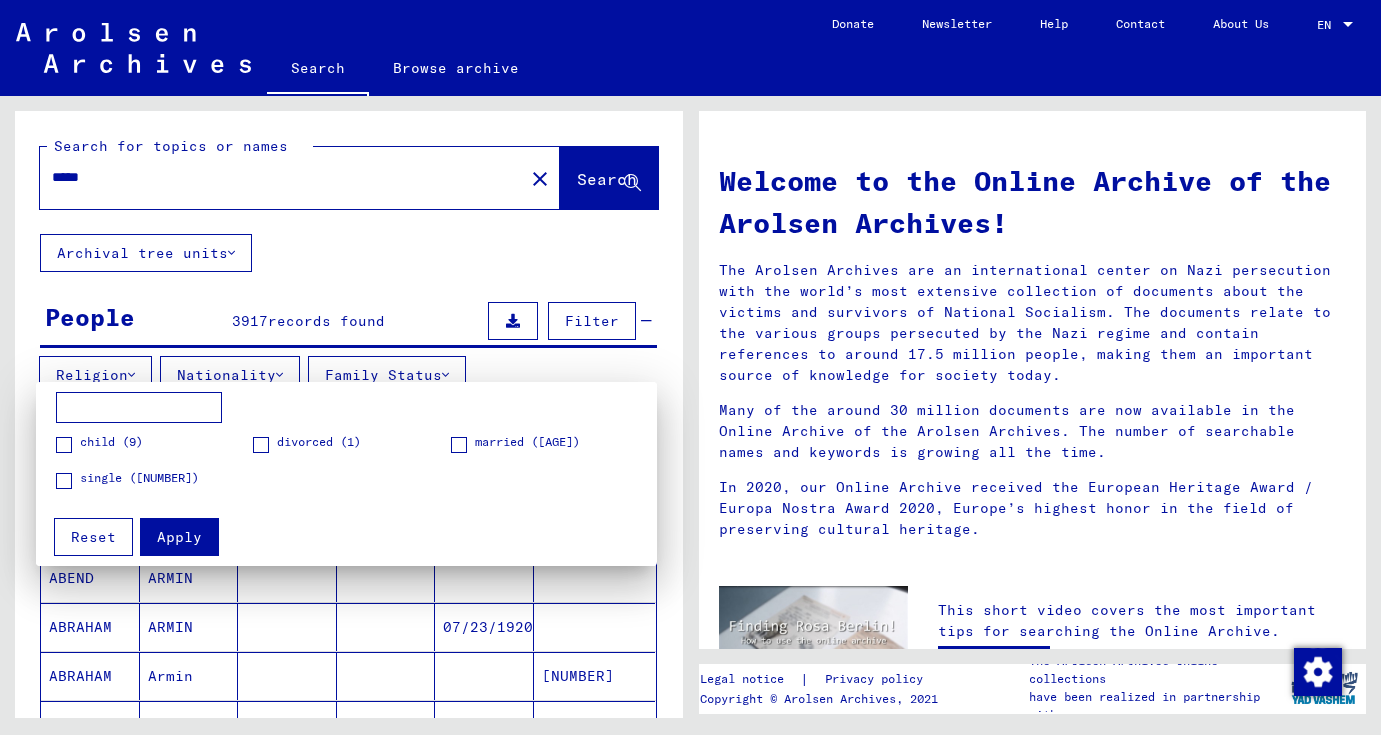 click at bounding box center [690, 367] 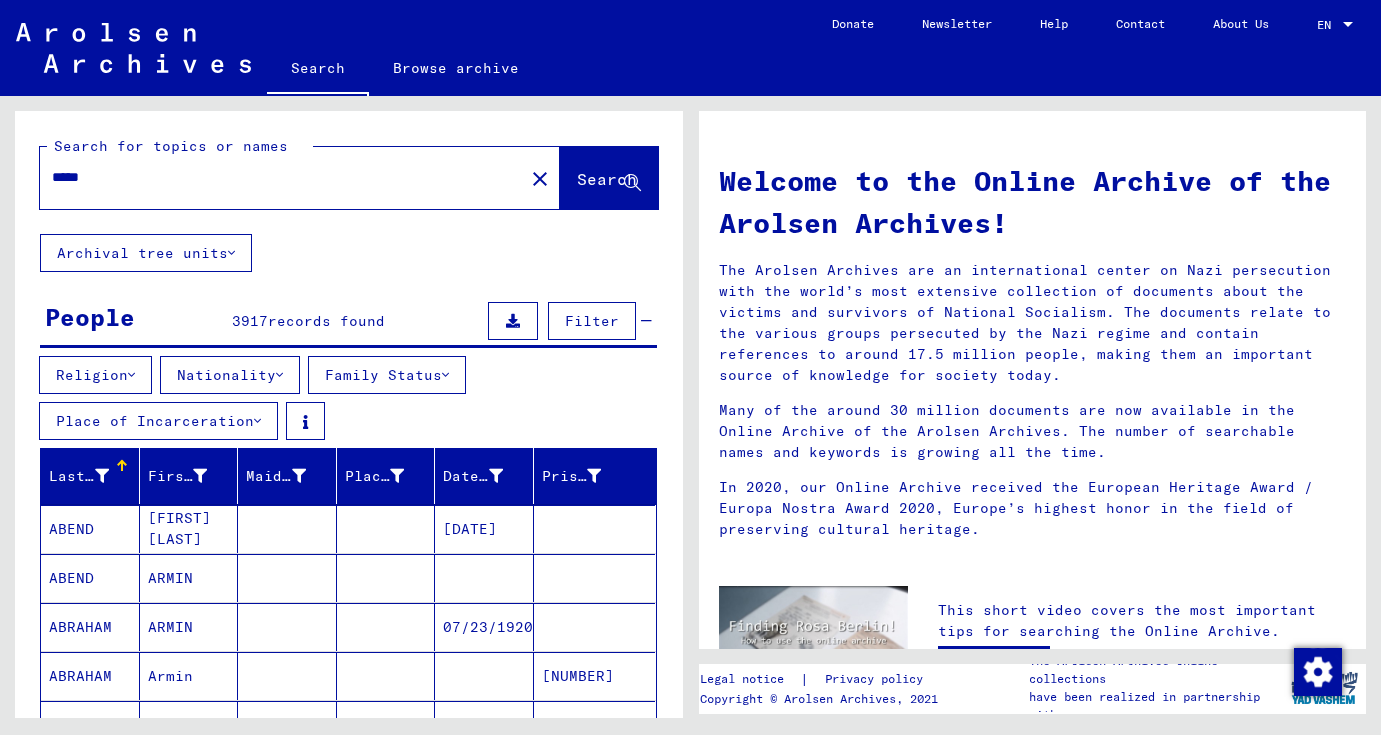 click on "Nationality" at bounding box center (230, 375) 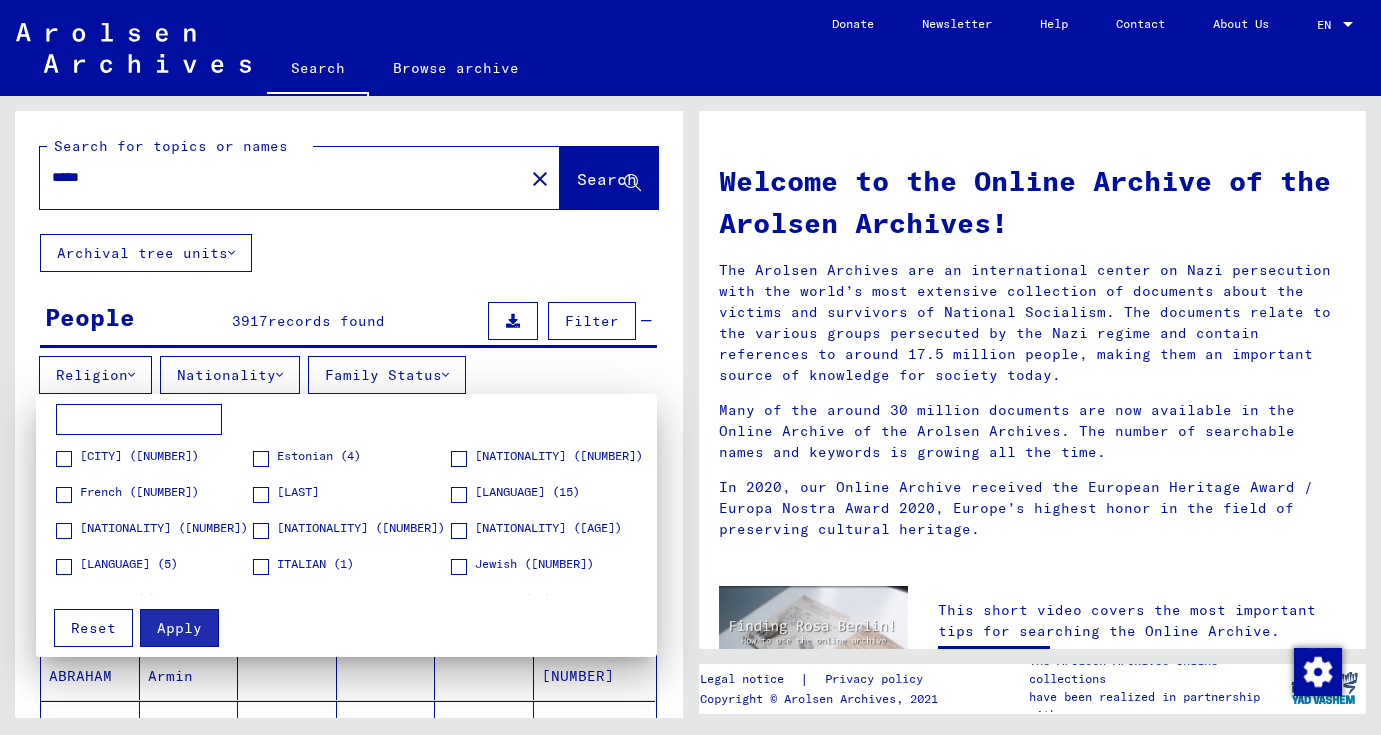 scroll, scrollTop: 109, scrollLeft: 0, axis: vertical 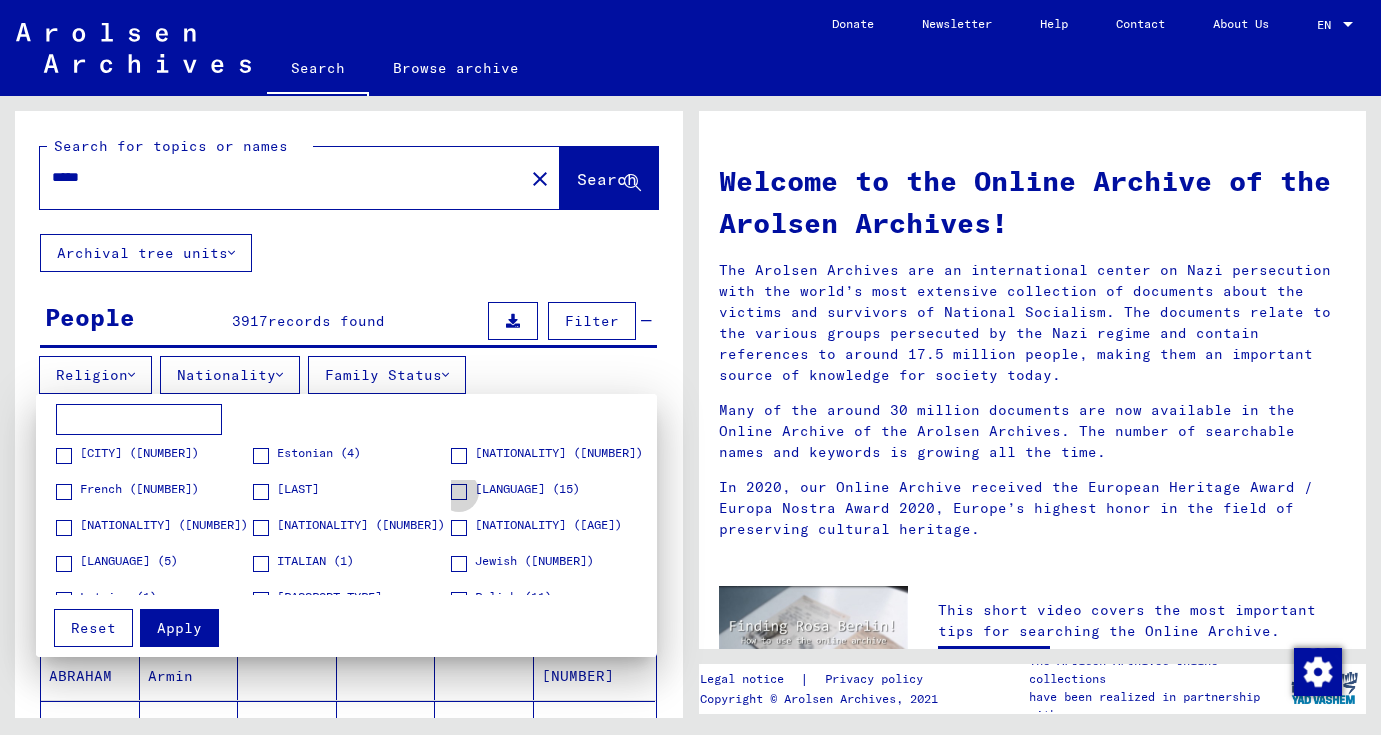 click at bounding box center (459, 492) 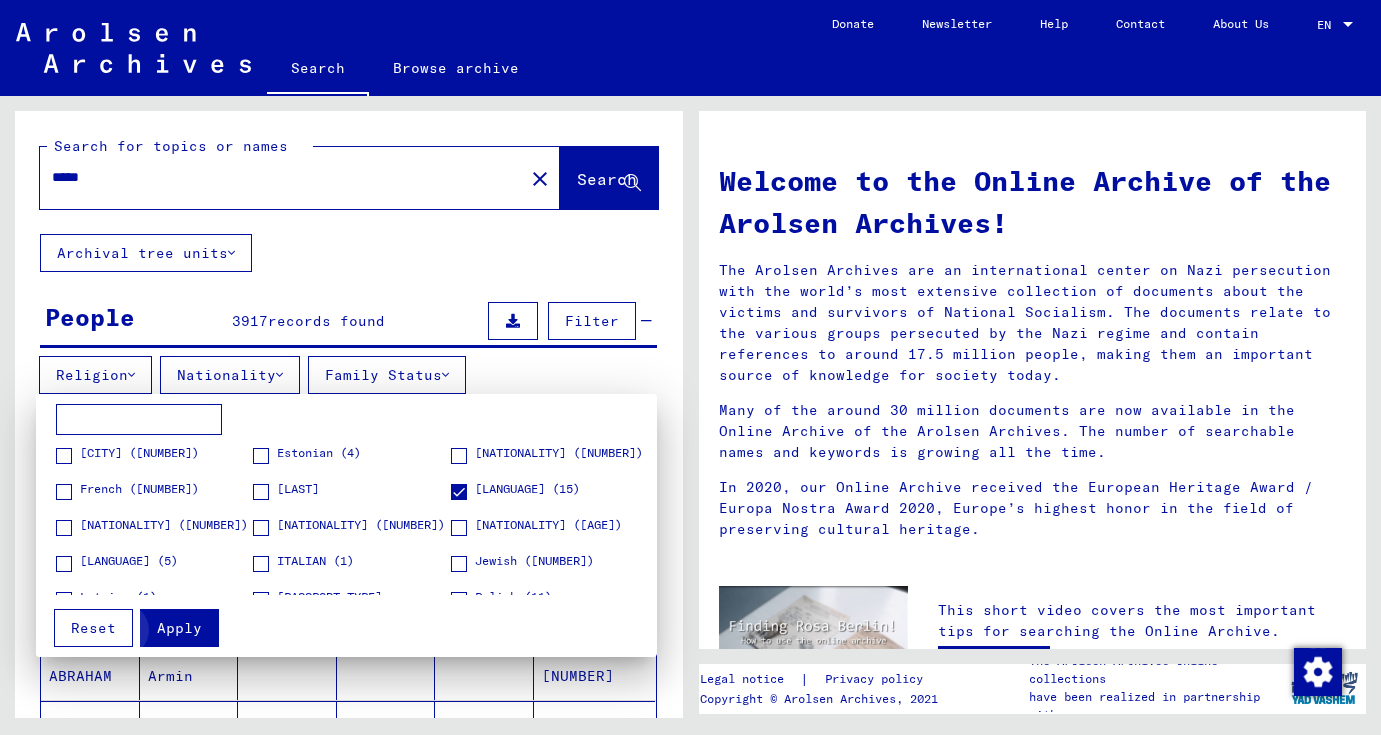 click on "Apply" at bounding box center [179, 628] 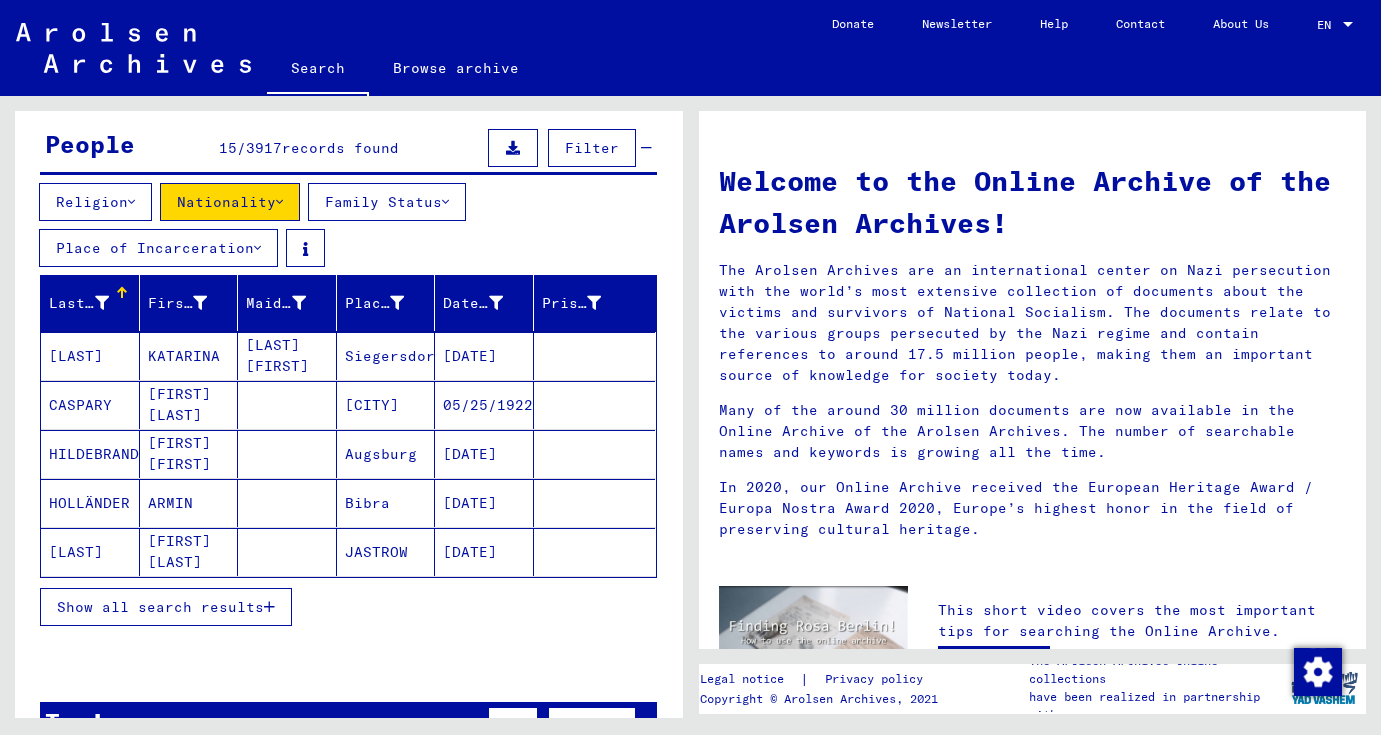 scroll, scrollTop: 177, scrollLeft: 0, axis: vertical 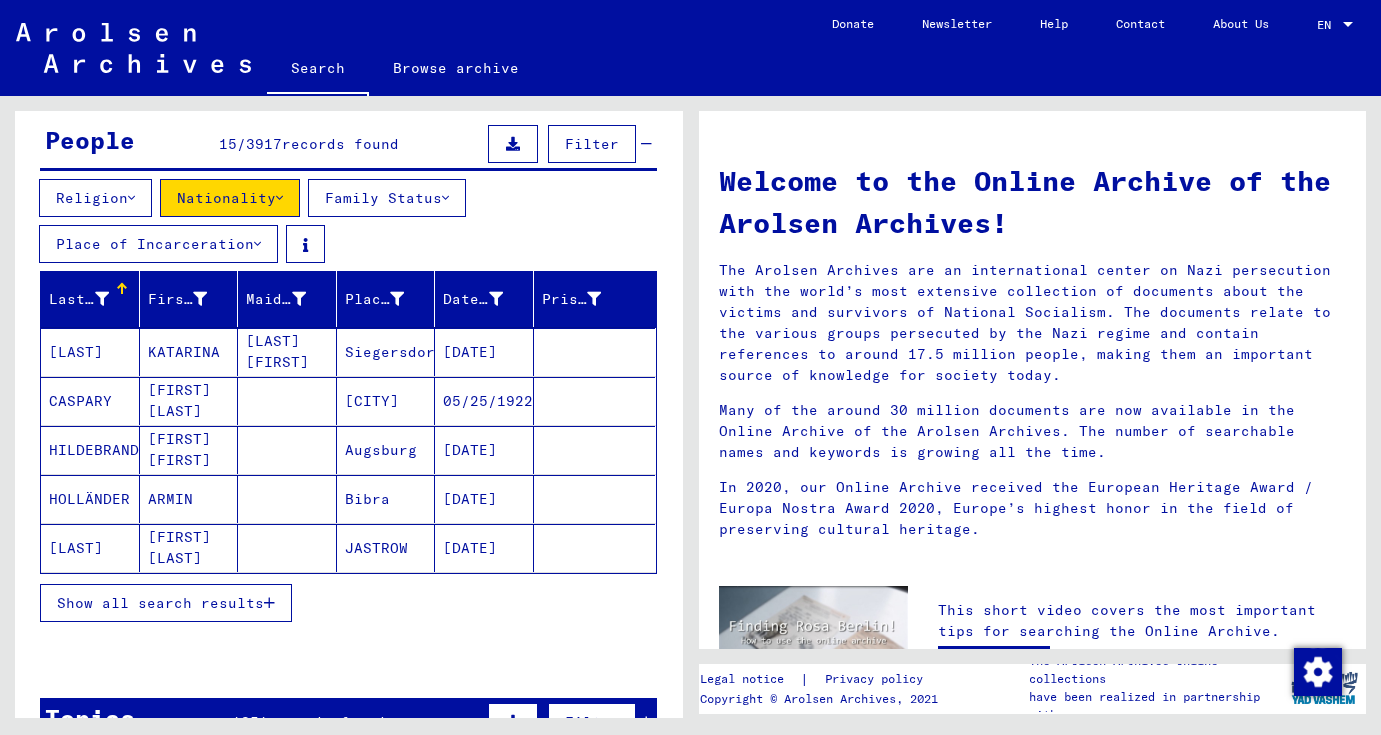 click on "Show all search results" at bounding box center [160, 603] 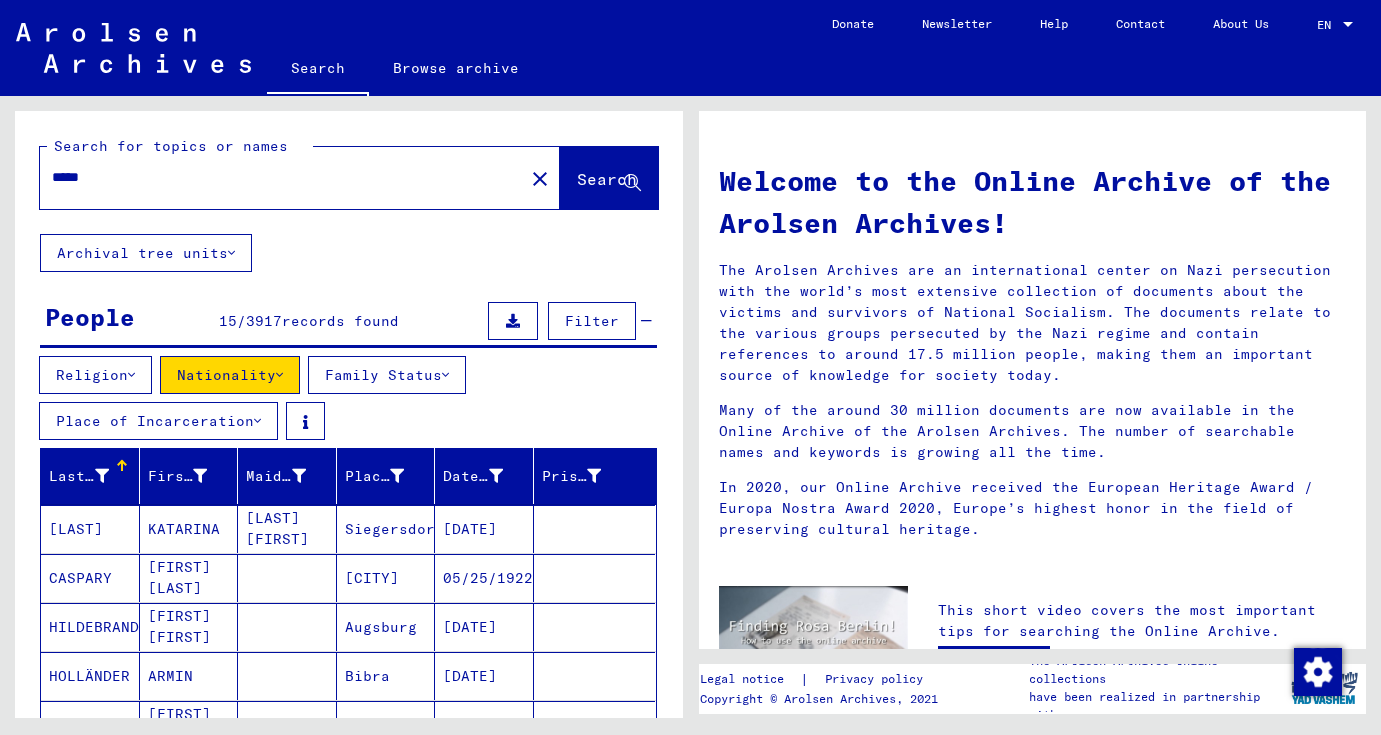 scroll, scrollTop: 0, scrollLeft: 0, axis: both 